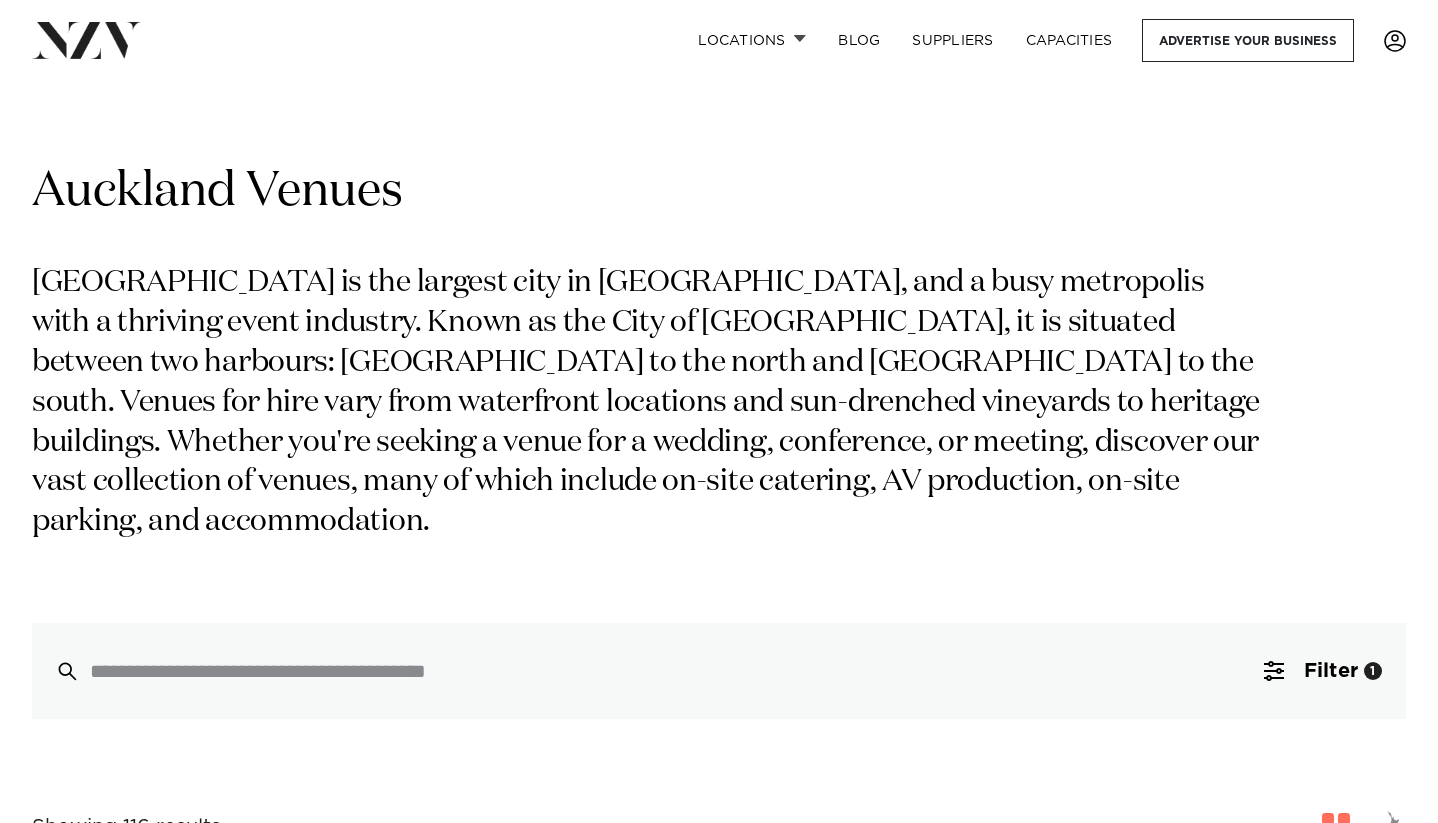 scroll, scrollTop: 0, scrollLeft: 0, axis: both 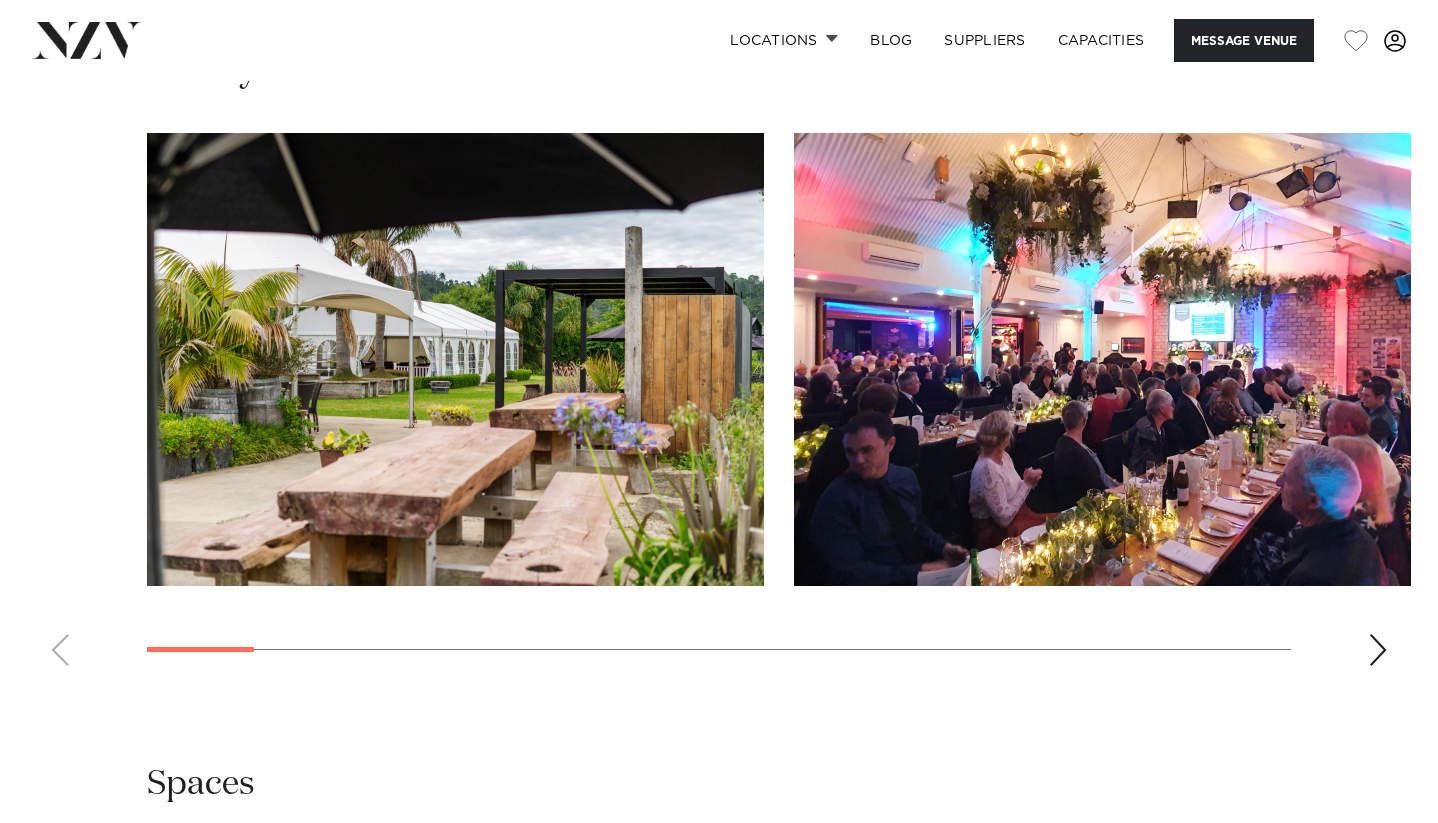 click at bounding box center [1378, 650] 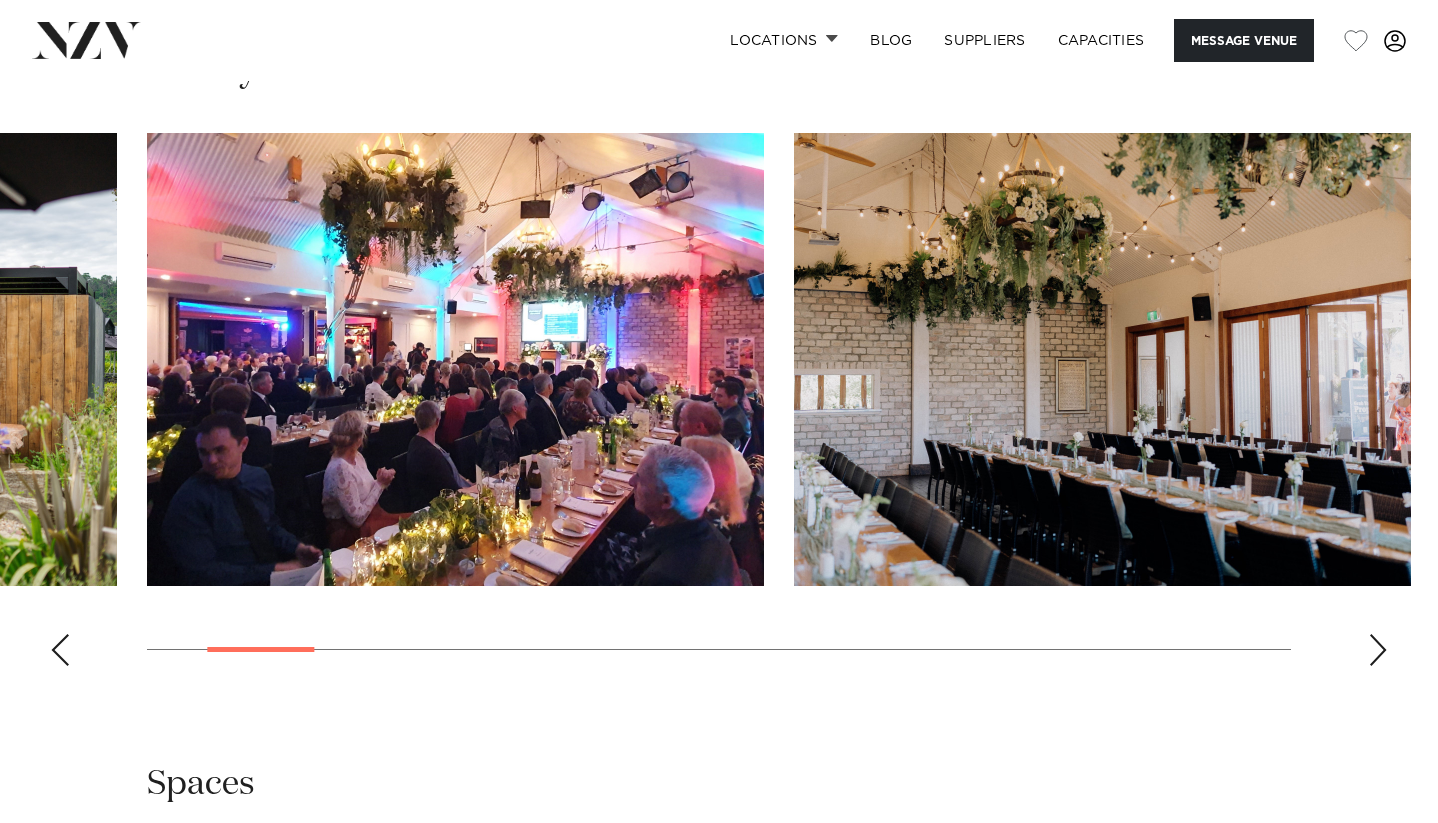 click at bounding box center (1378, 650) 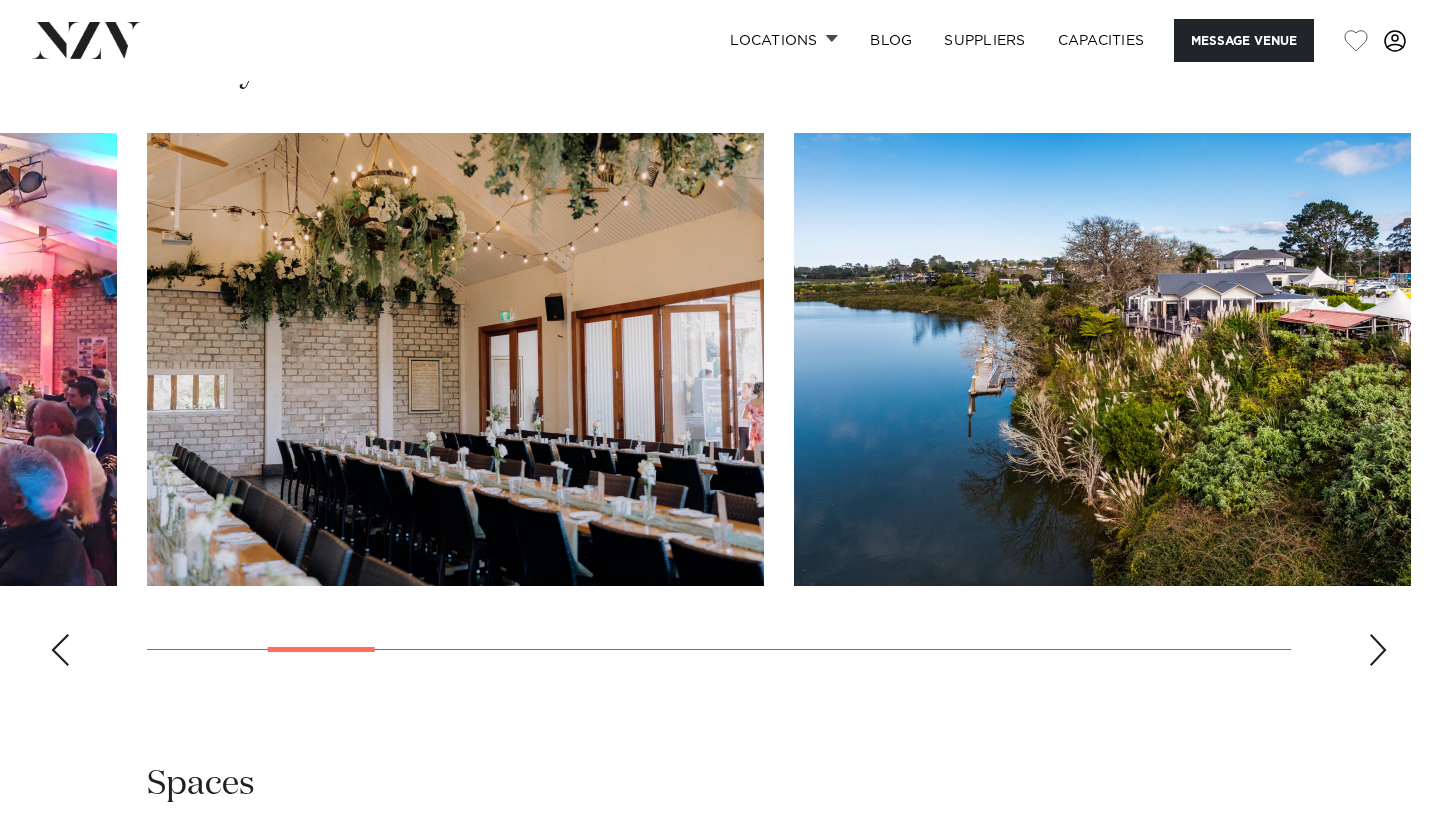 click at bounding box center (1378, 650) 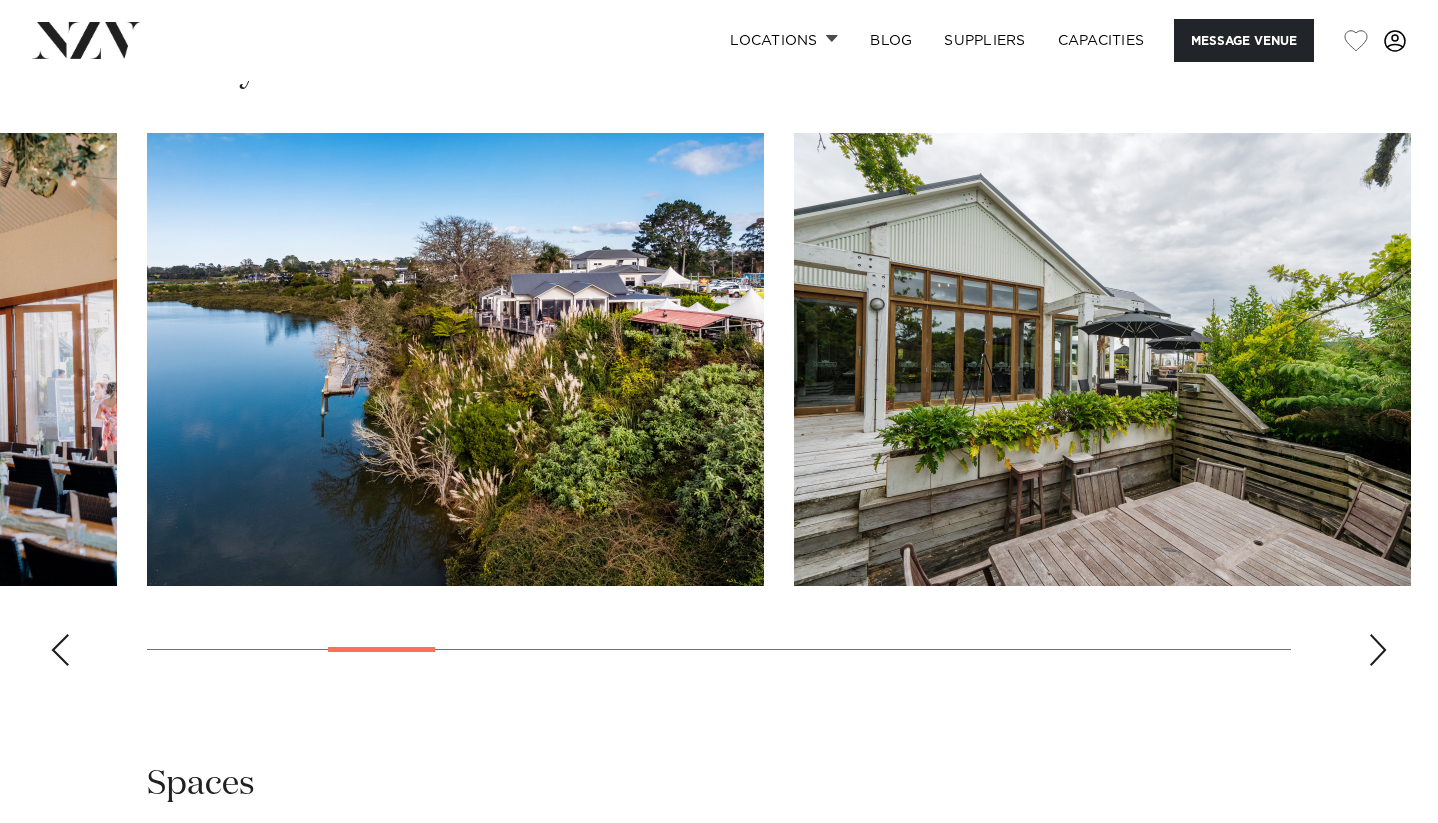 click at bounding box center (1378, 650) 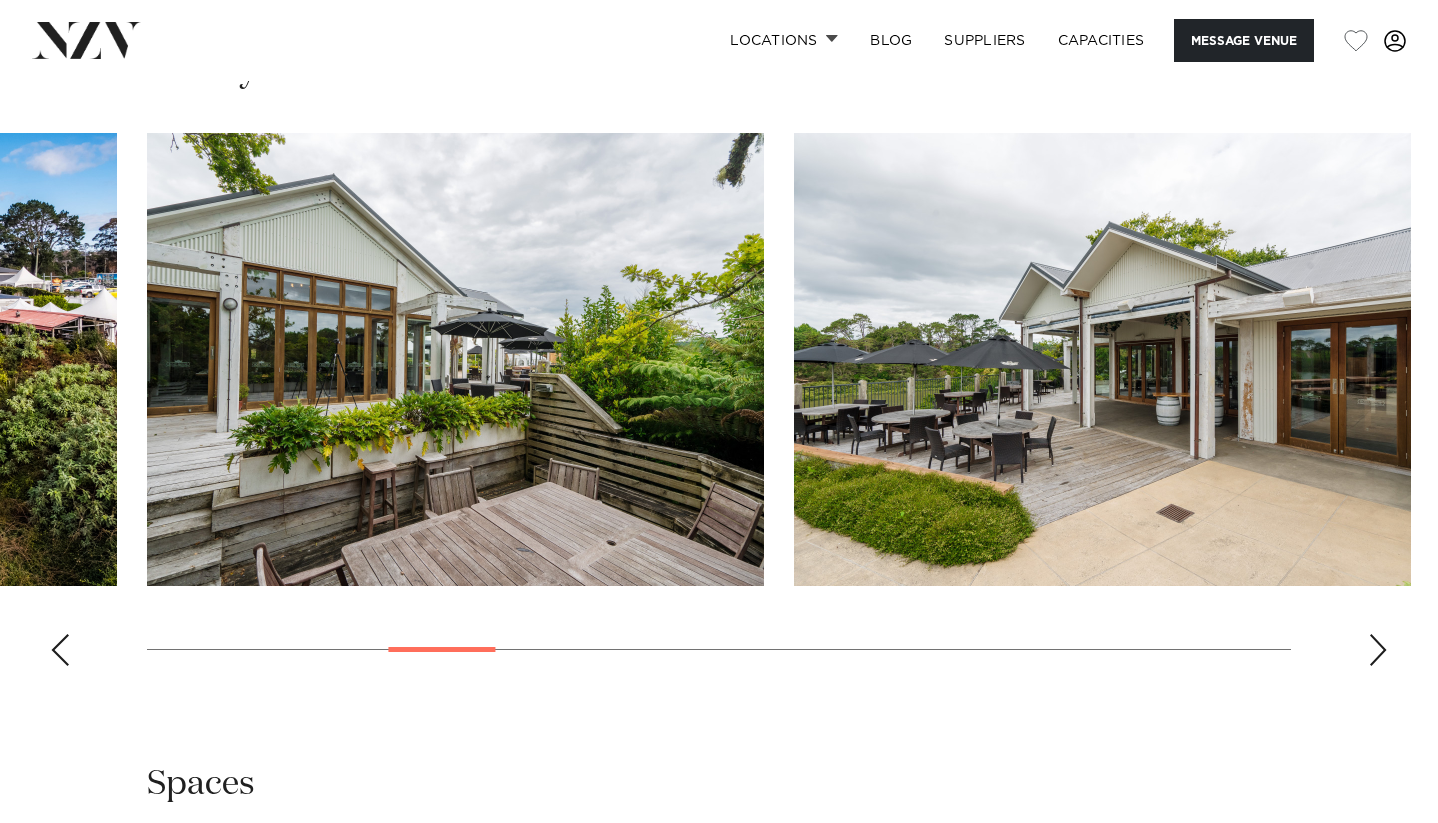 click at bounding box center (1378, 650) 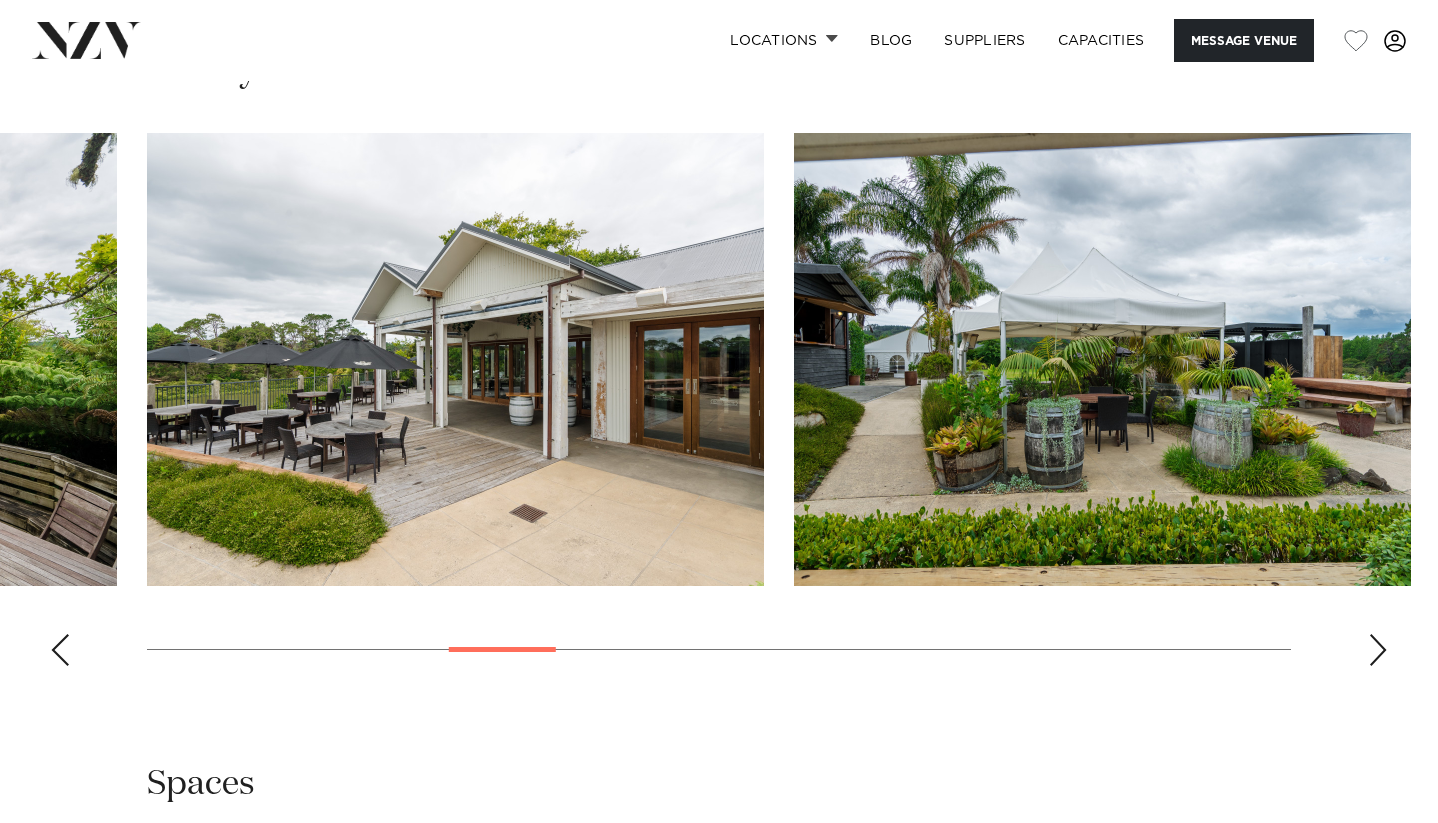 click at bounding box center [1378, 650] 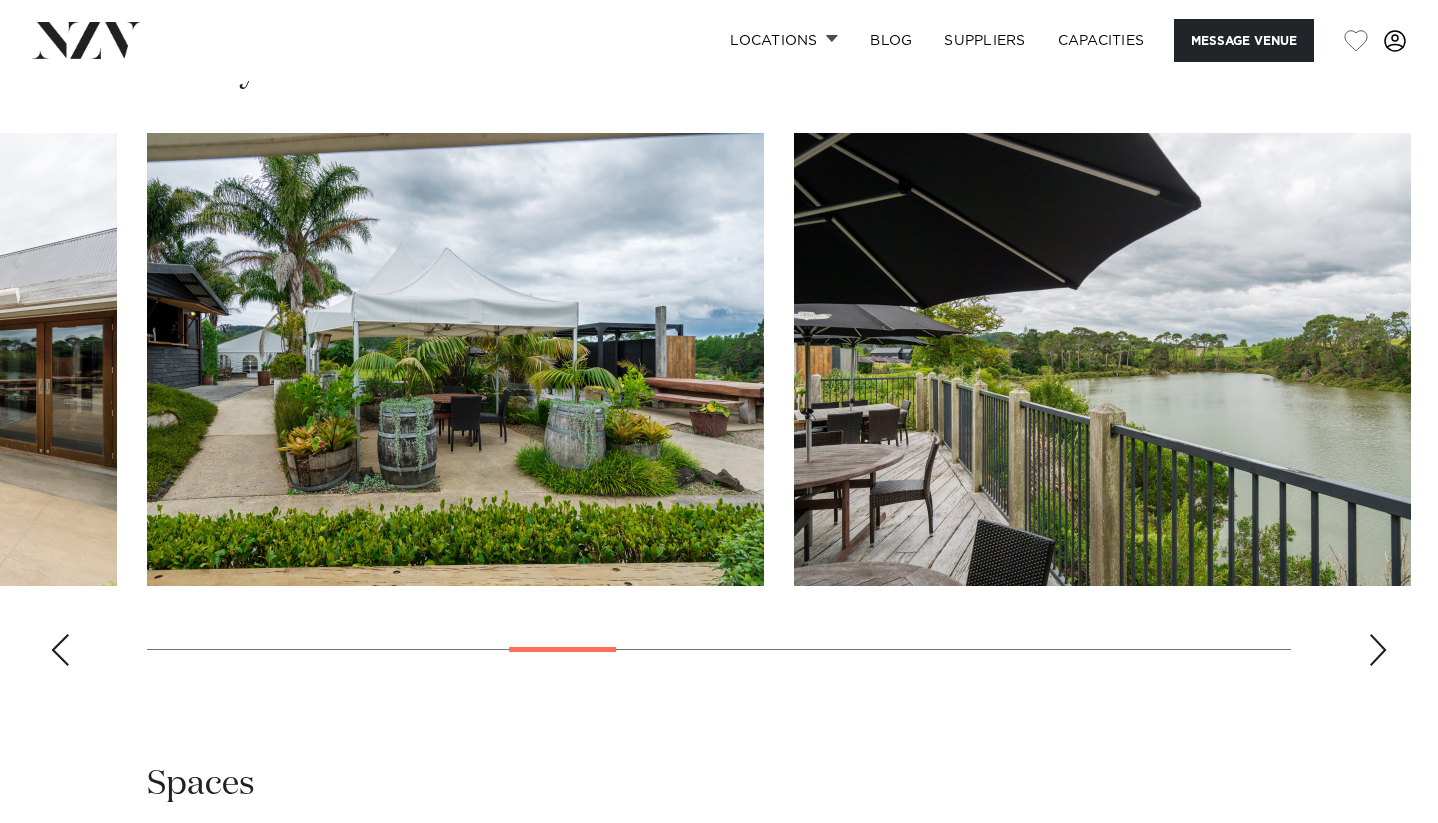 click at bounding box center [1378, 650] 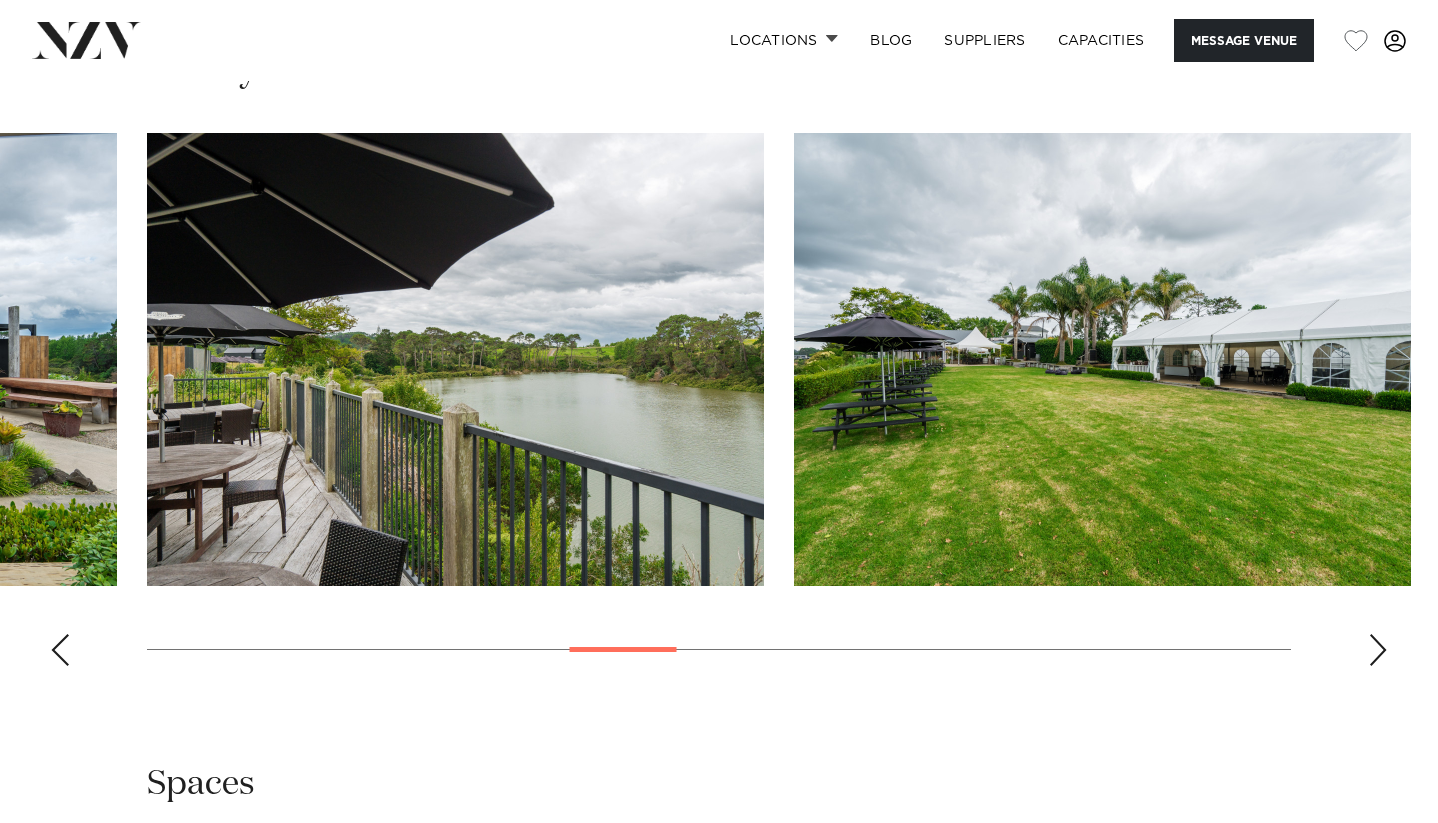 click at bounding box center (1378, 650) 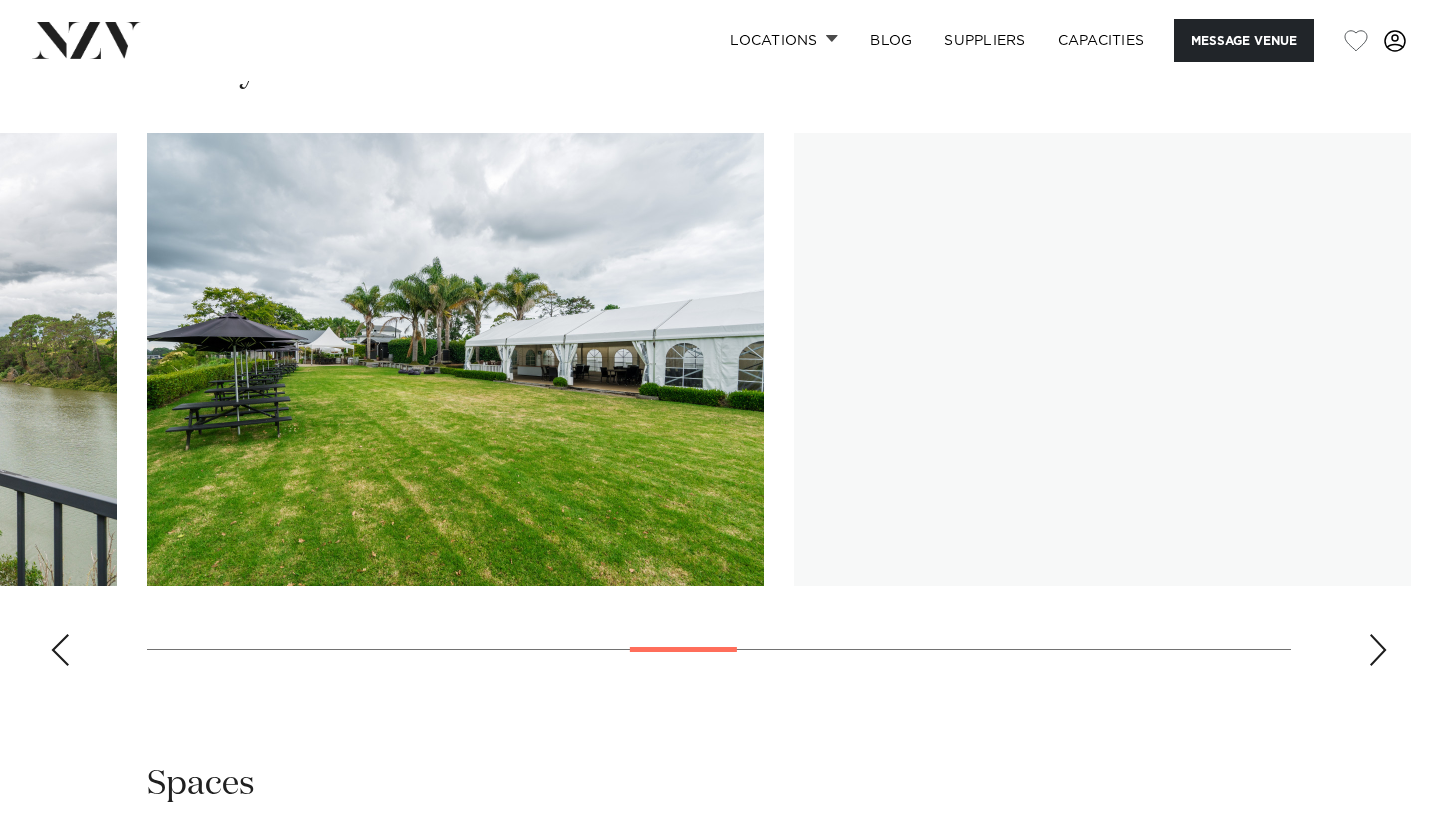 click at bounding box center [1378, 650] 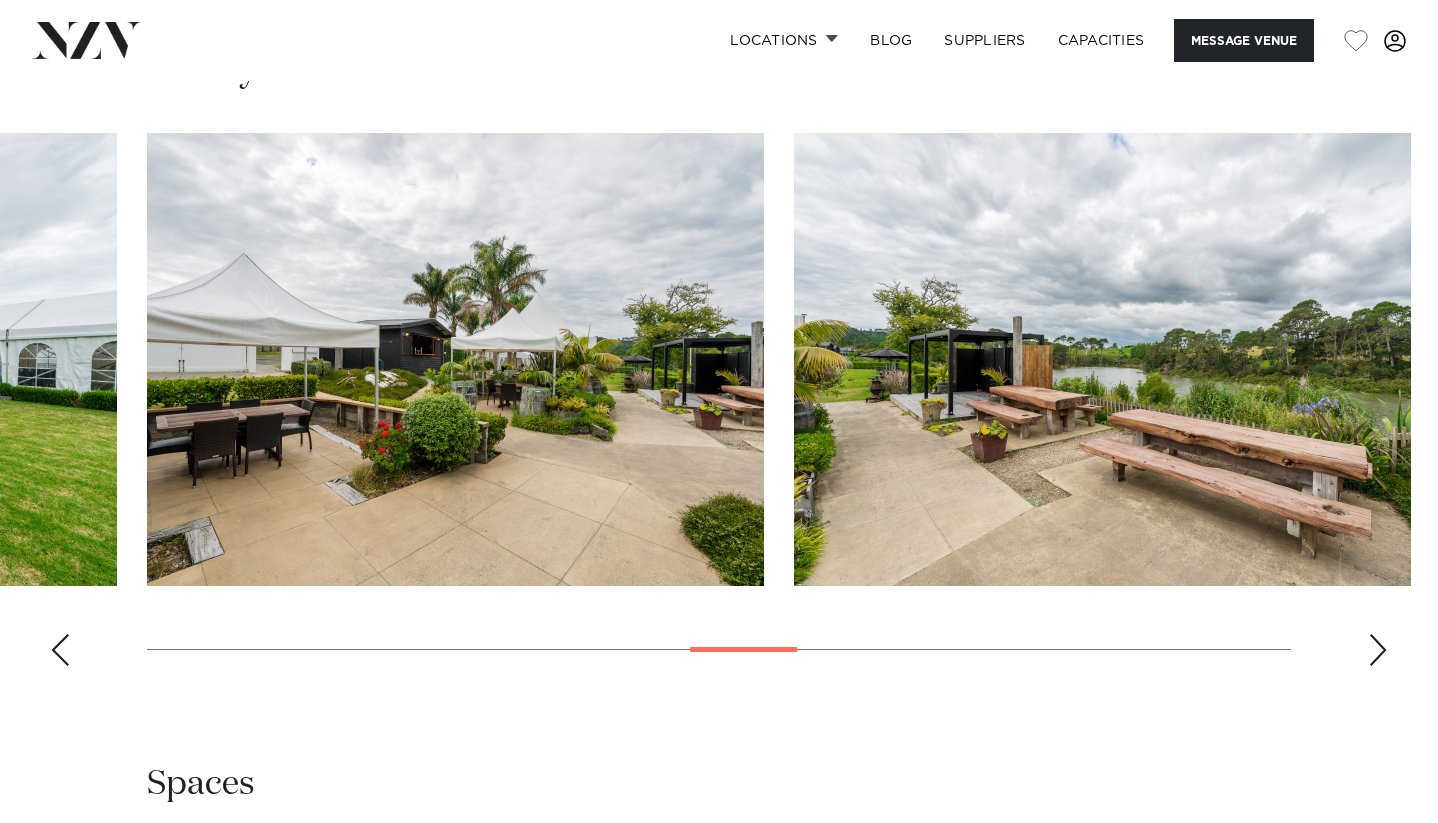click at bounding box center [1378, 650] 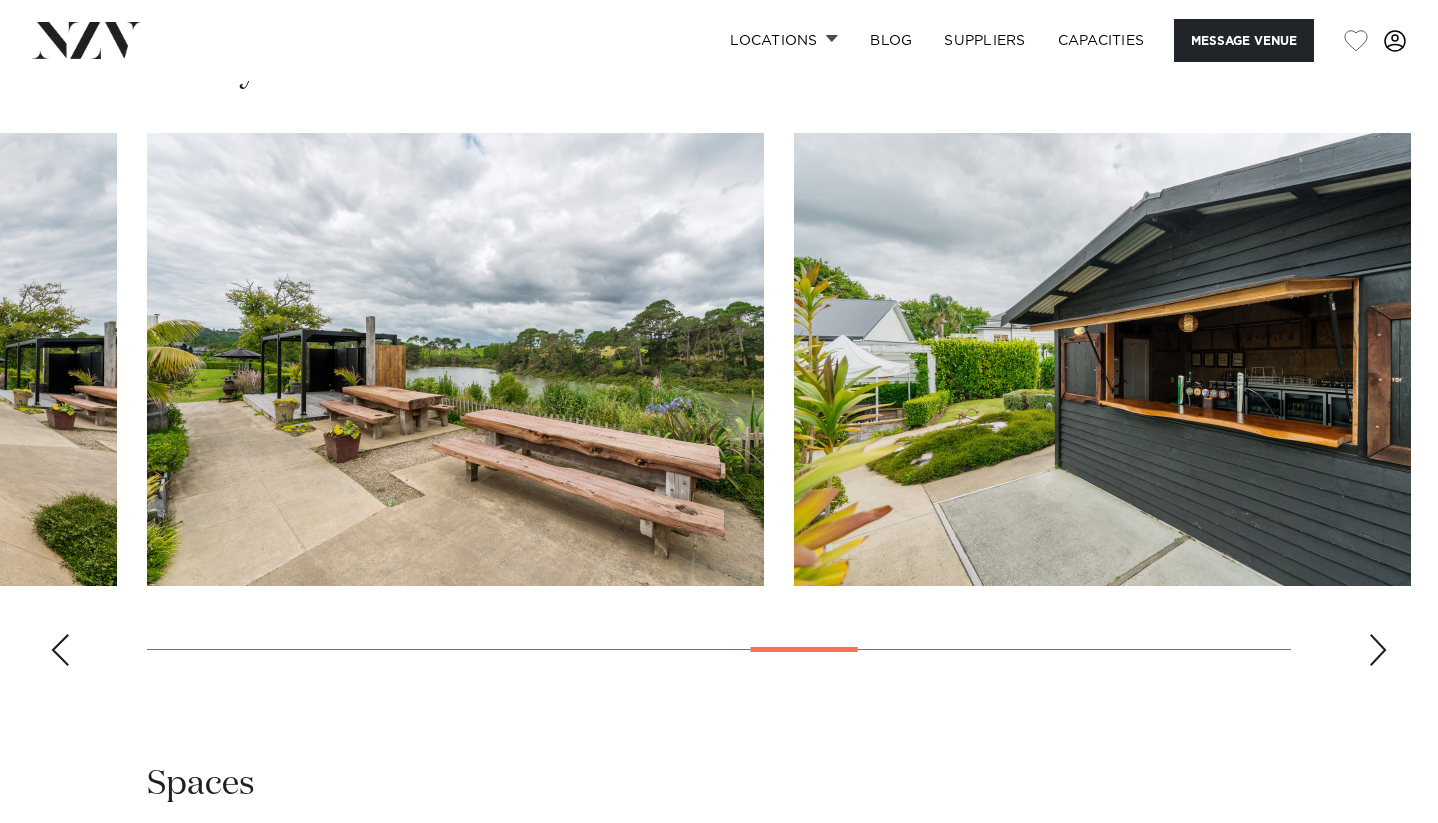 click at bounding box center [1378, 650] 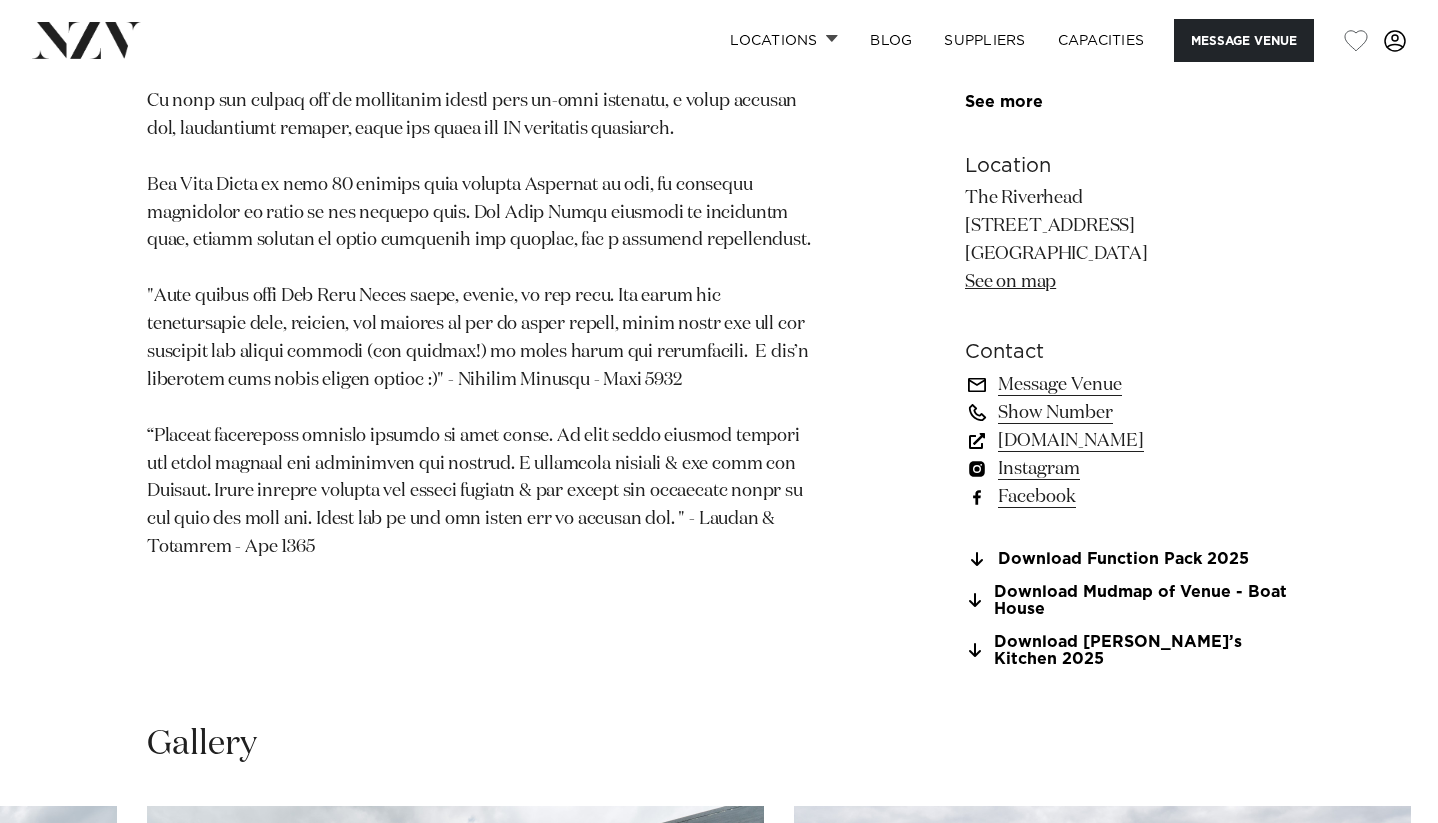 scroll, scrollTop: 1061, scrollLeft: 0, axis: vertical 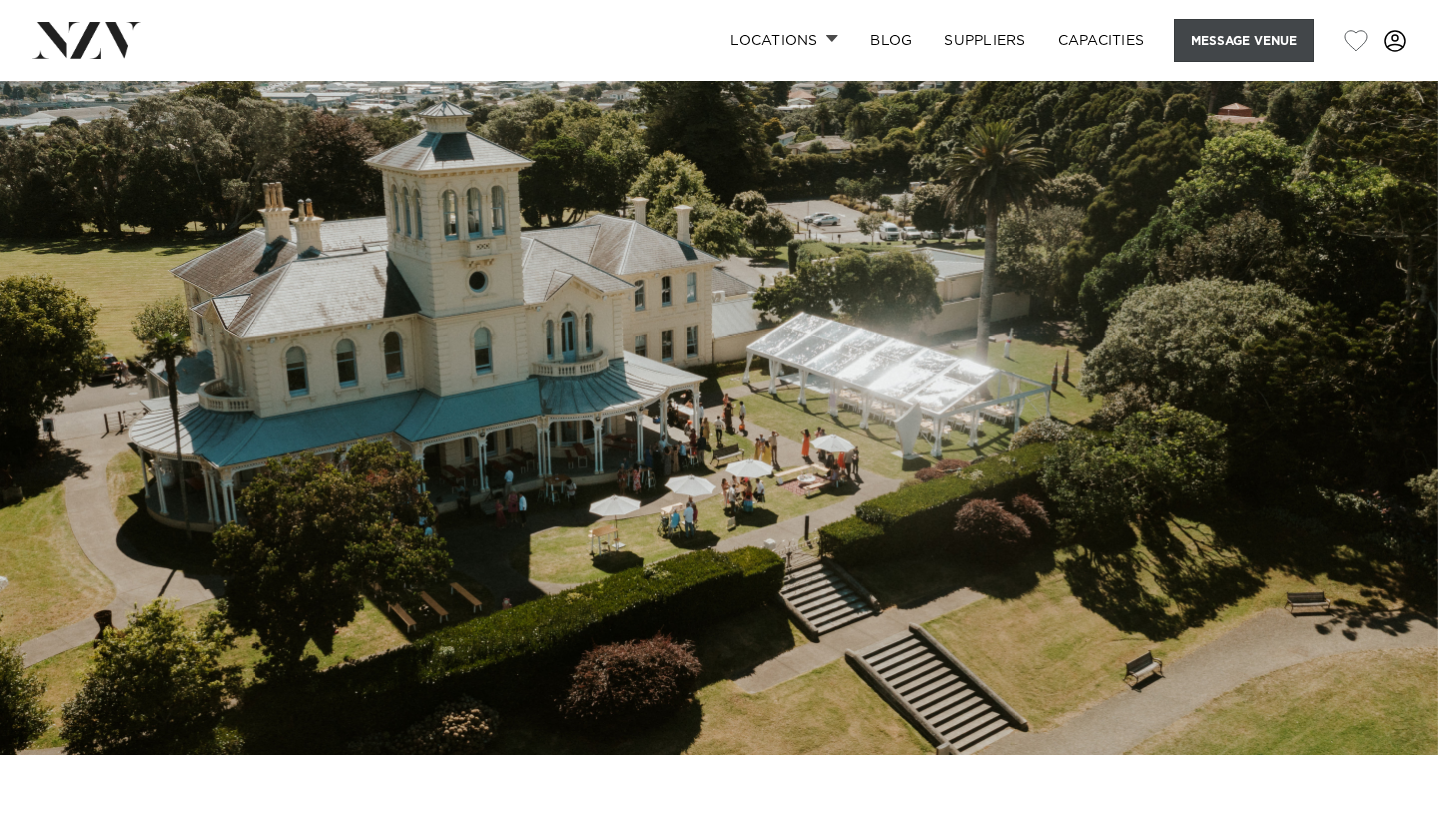 click on "Message Venue" at bounding box center (1244, 40) 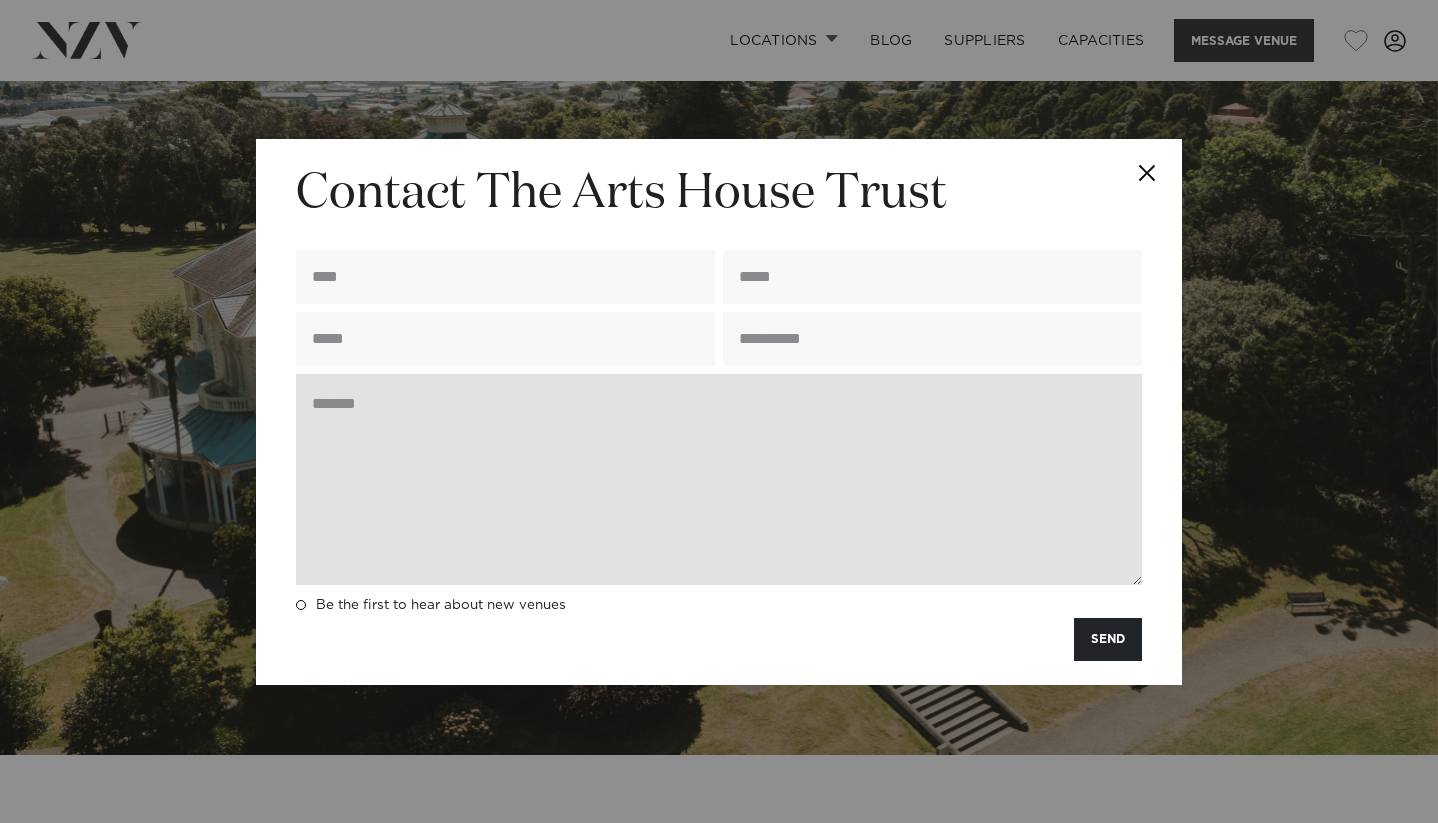 click at bounding box center [719, 479] 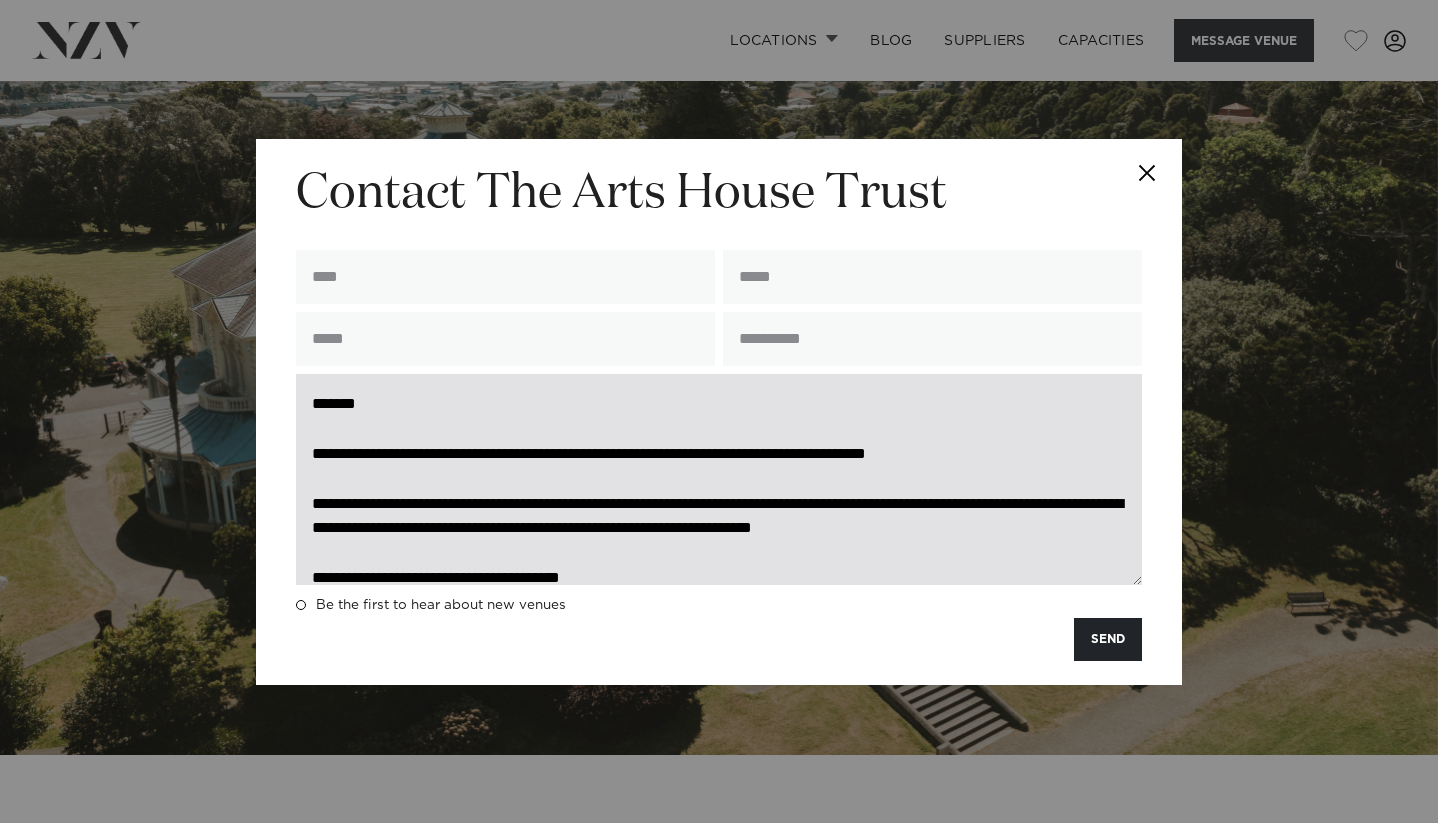 scroll, scrollTop: 27, scrollLeft: 0, axis: vertical 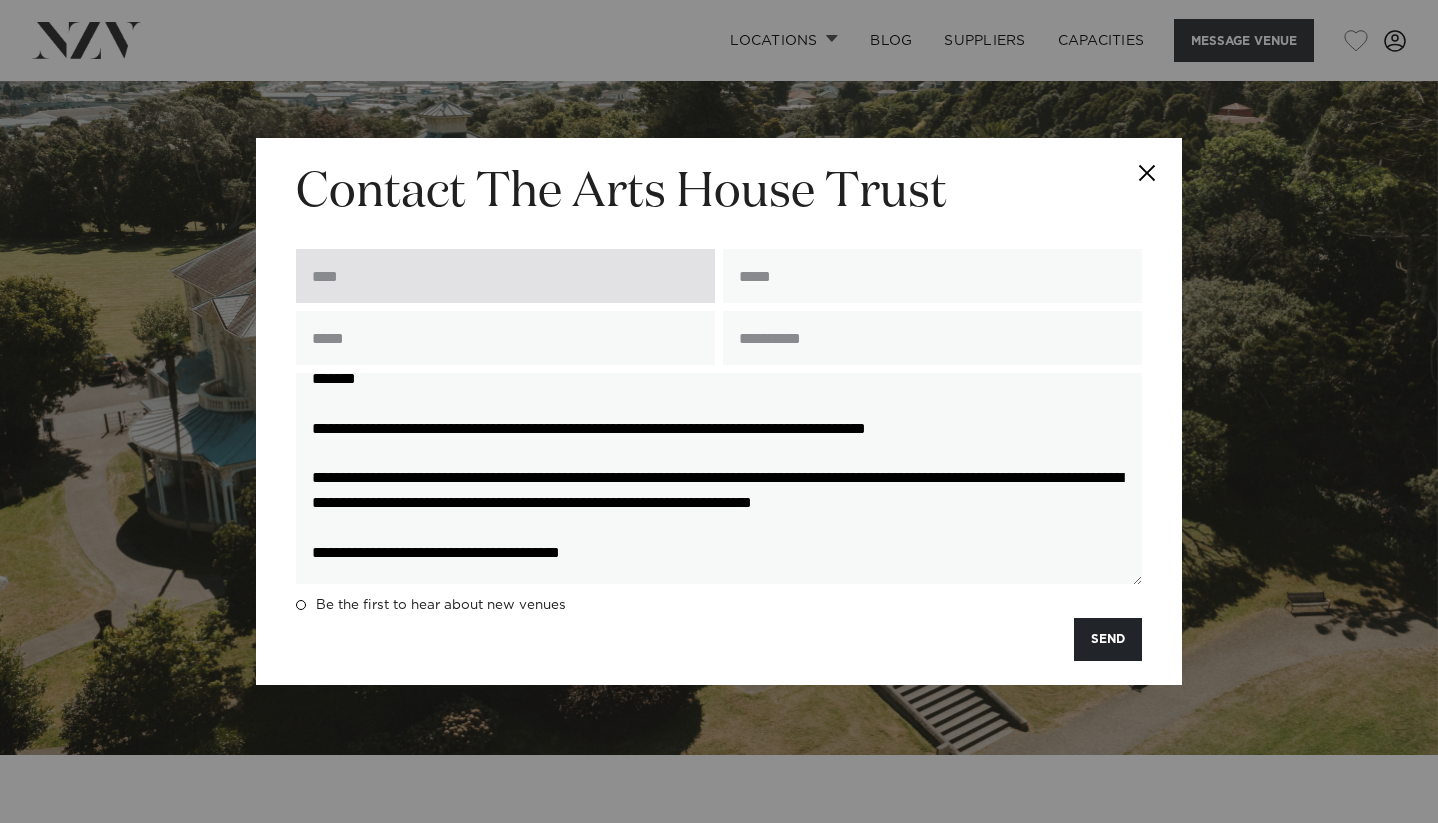 type on "**********" 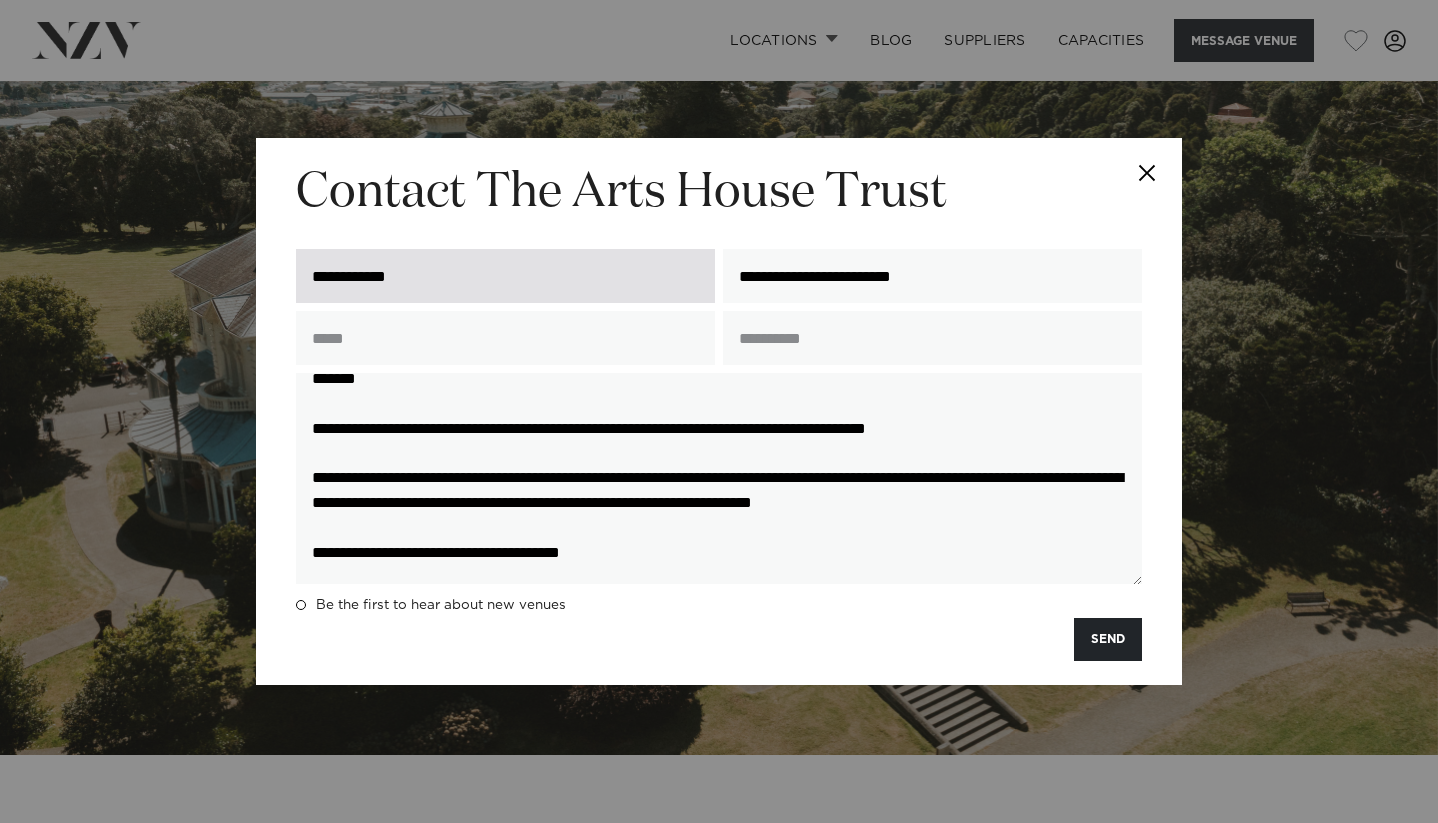 type on "**********" 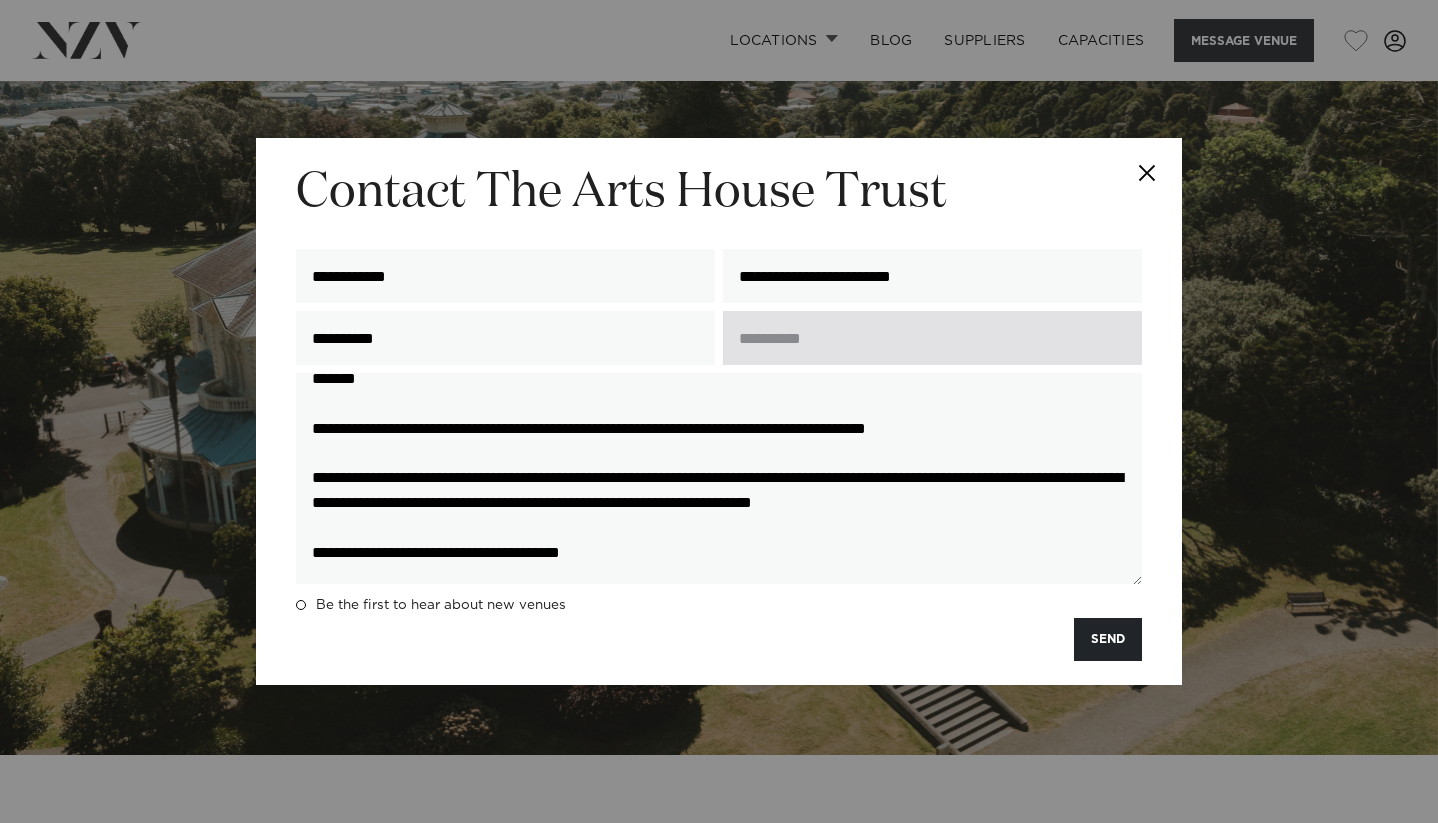 click at bounding box center (932, 338) 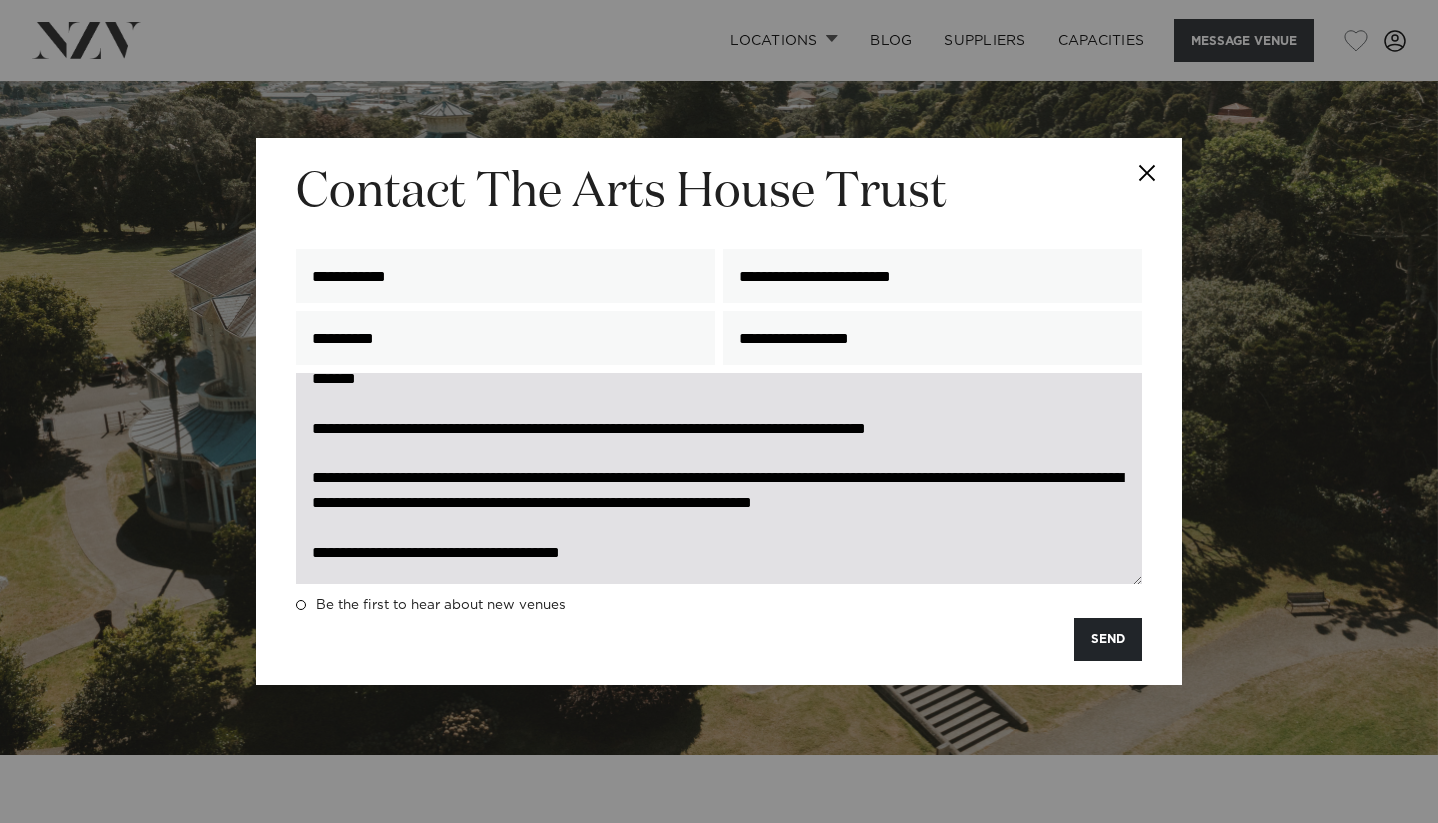 scroll, scrollTop: 0, scrollLeft: 0, axis: both 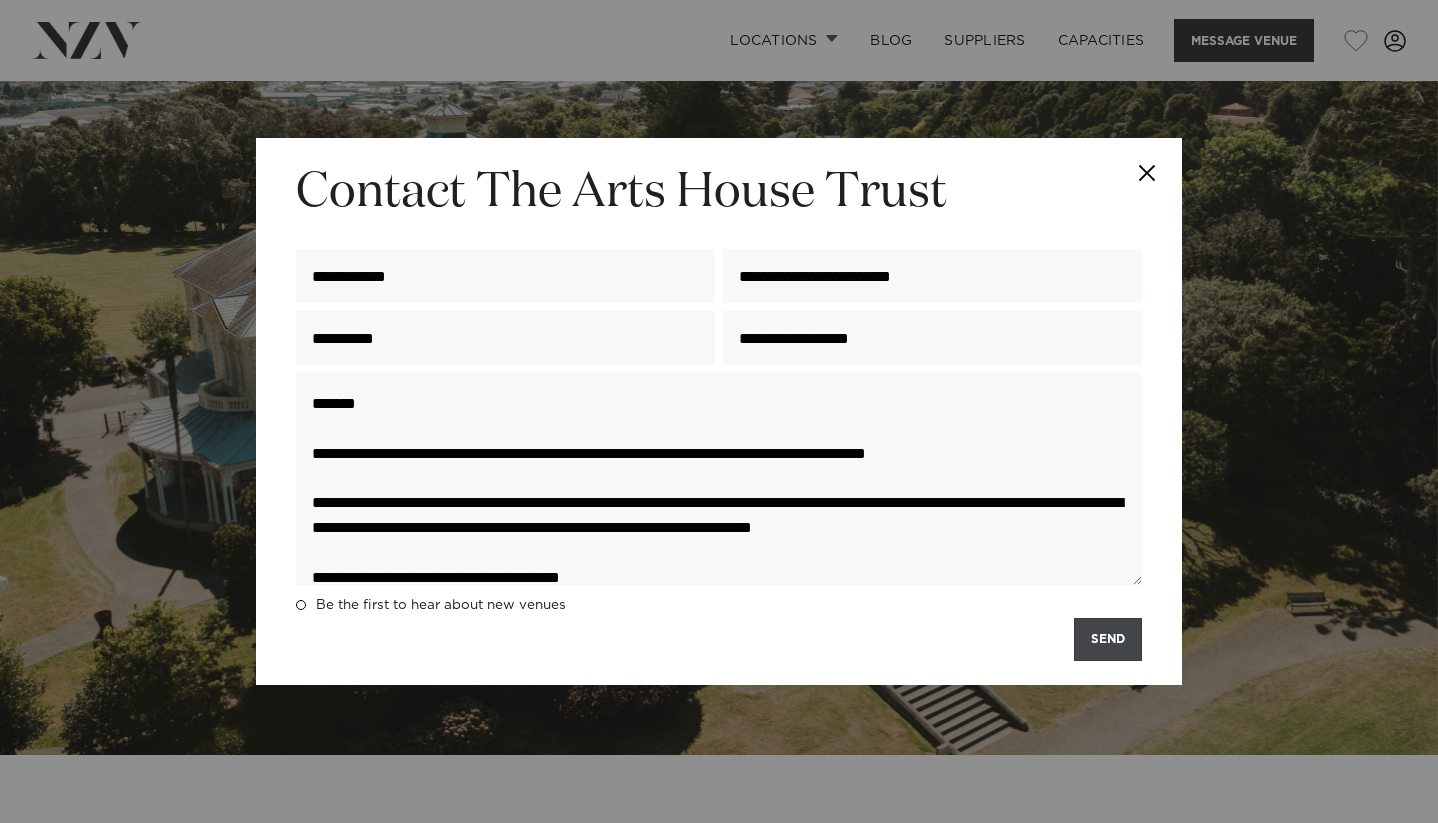 type on "**********" 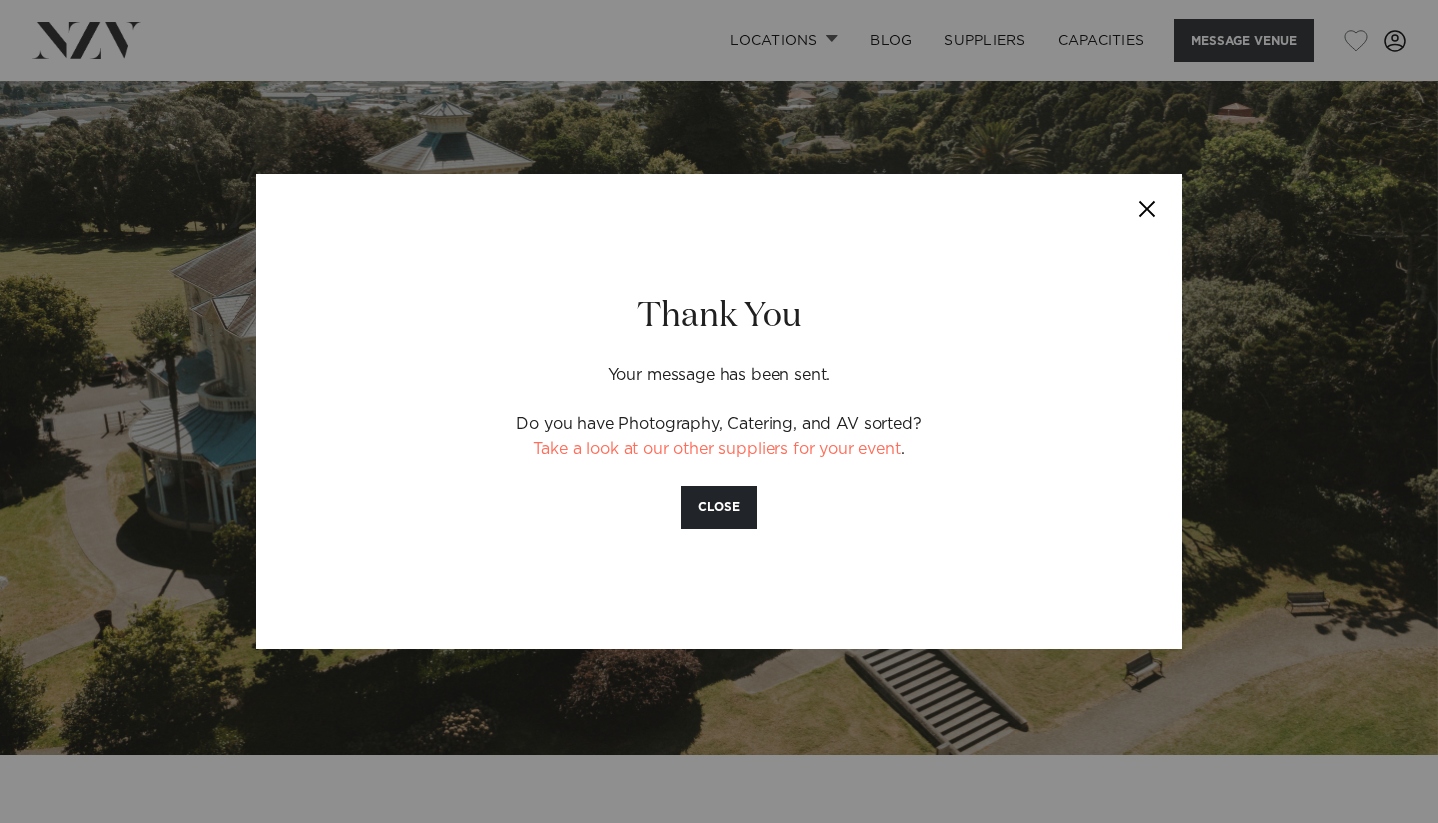 click at bounding box center (1147, 209) 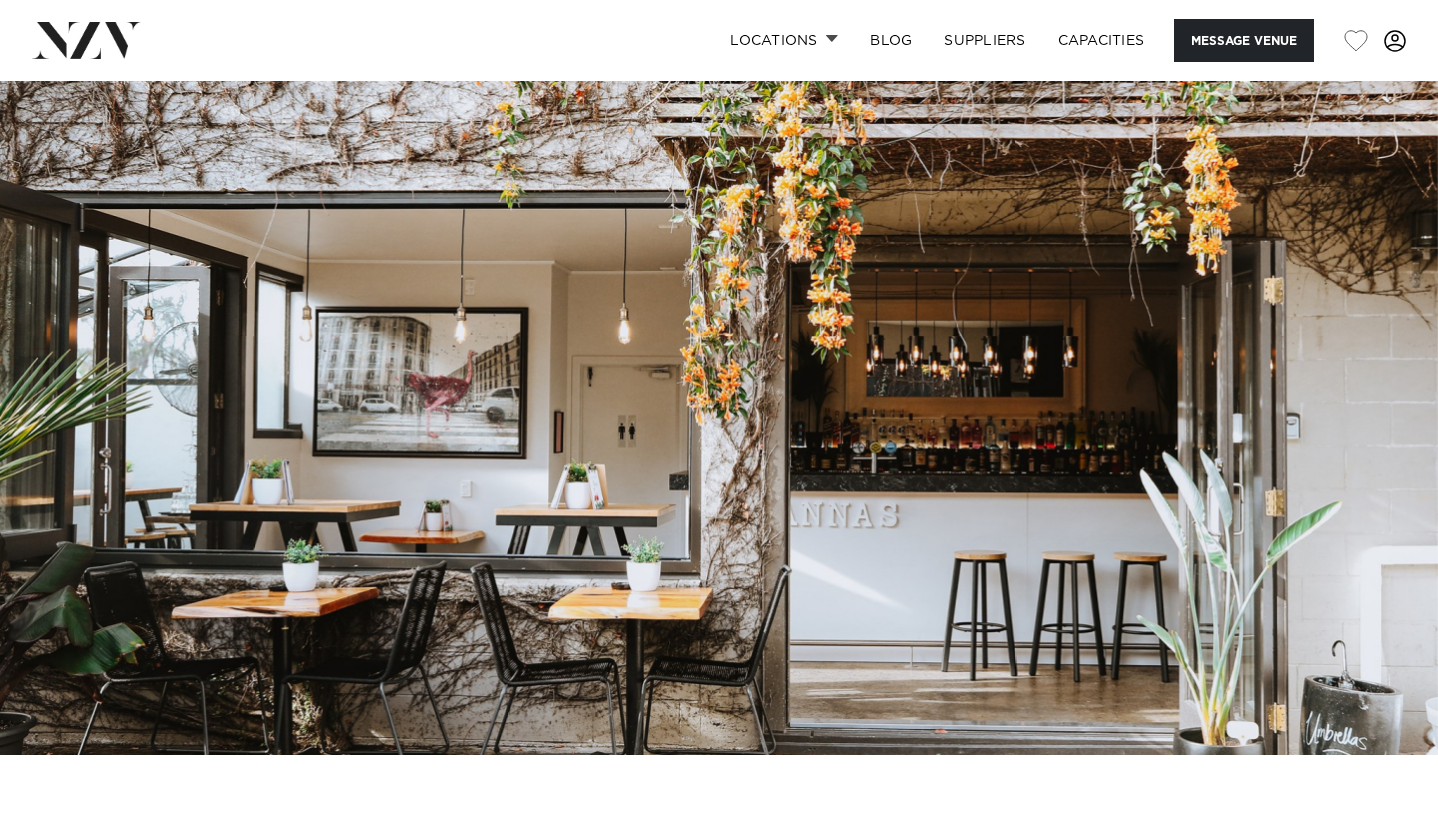 scroll, scrollTop: 0, scrollLeft: 0, axis: both 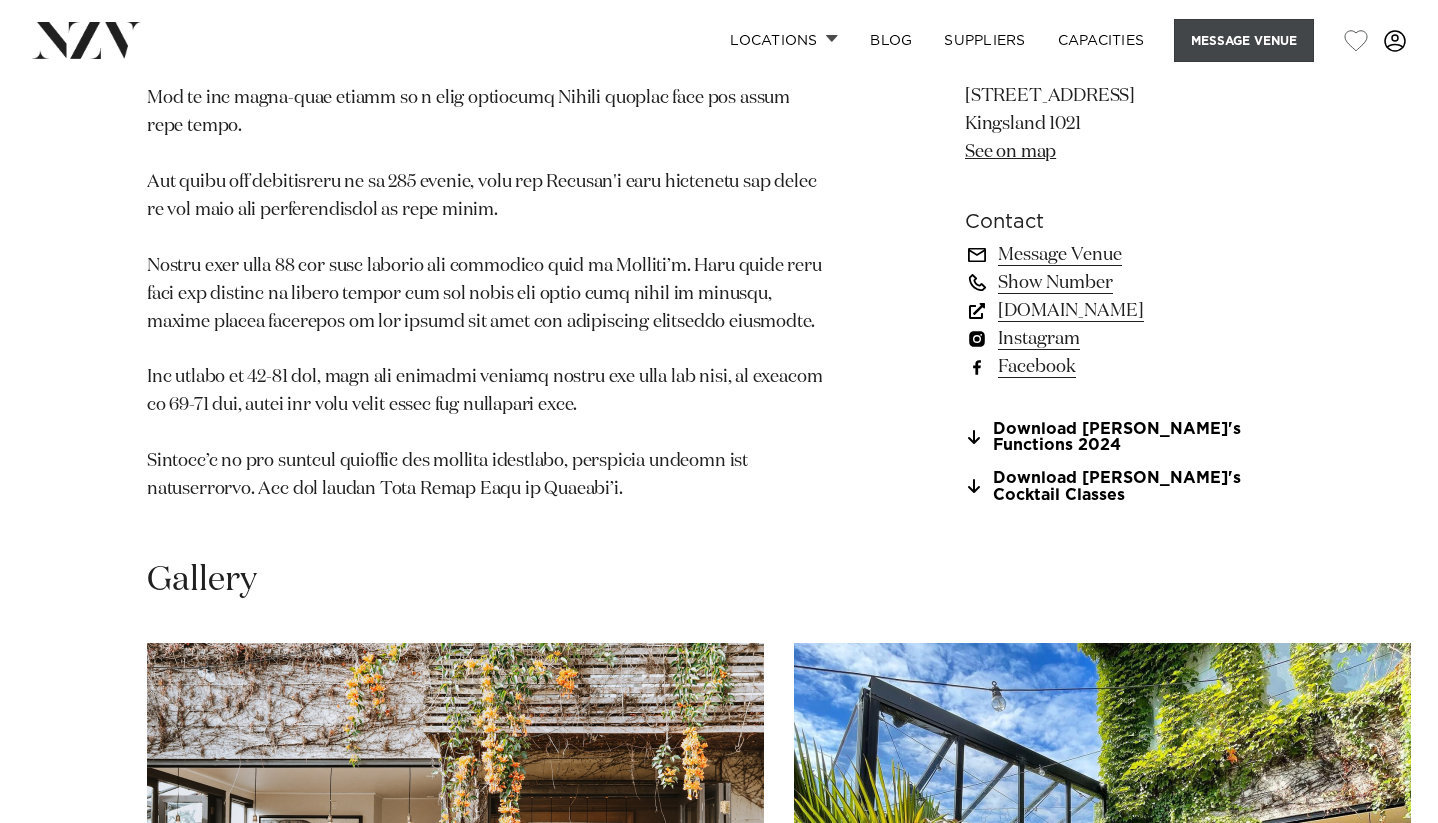 click on "Message Venue" at bounding box center (1244, 40) 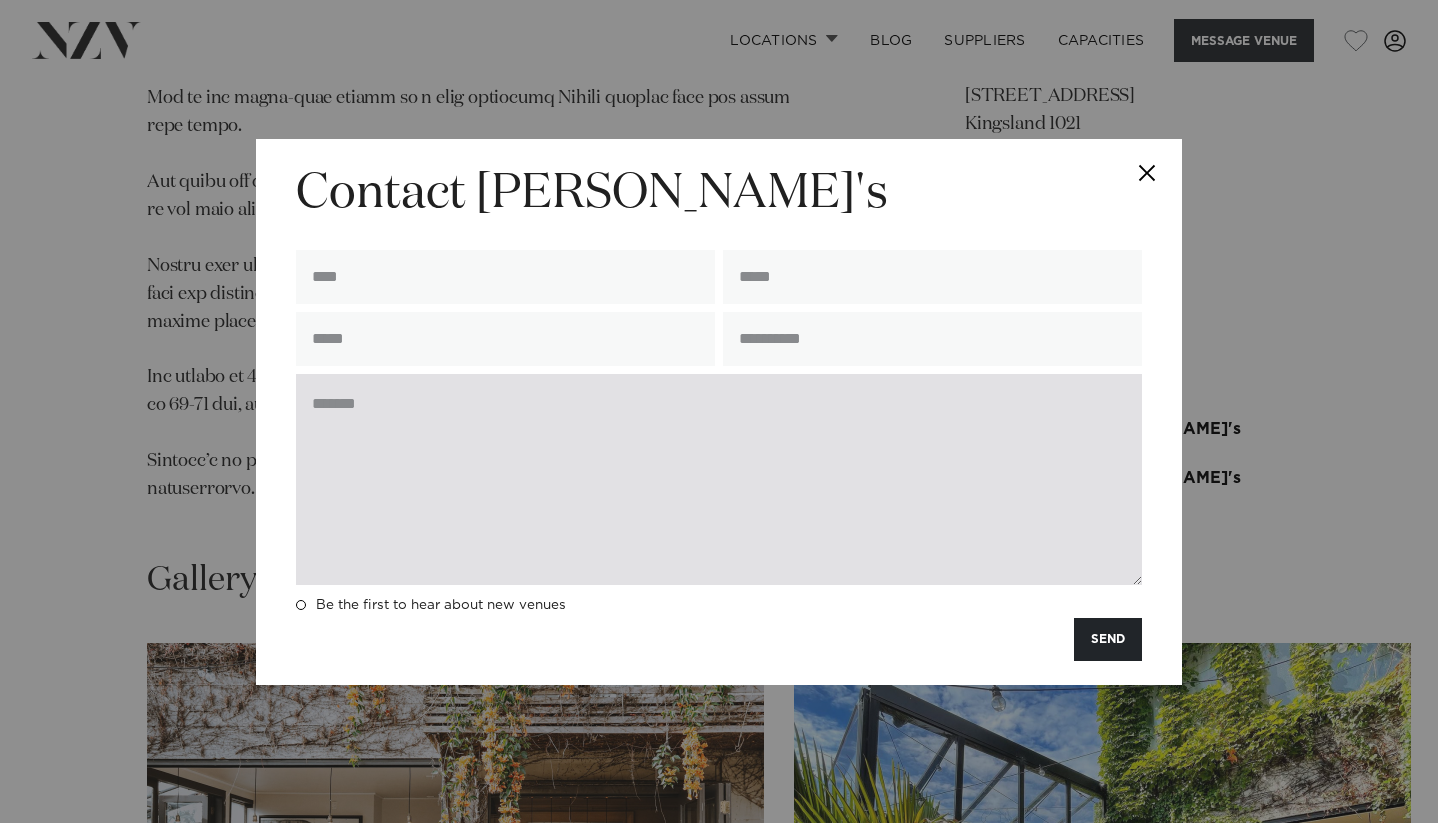 click at bounding box center (719, 479) 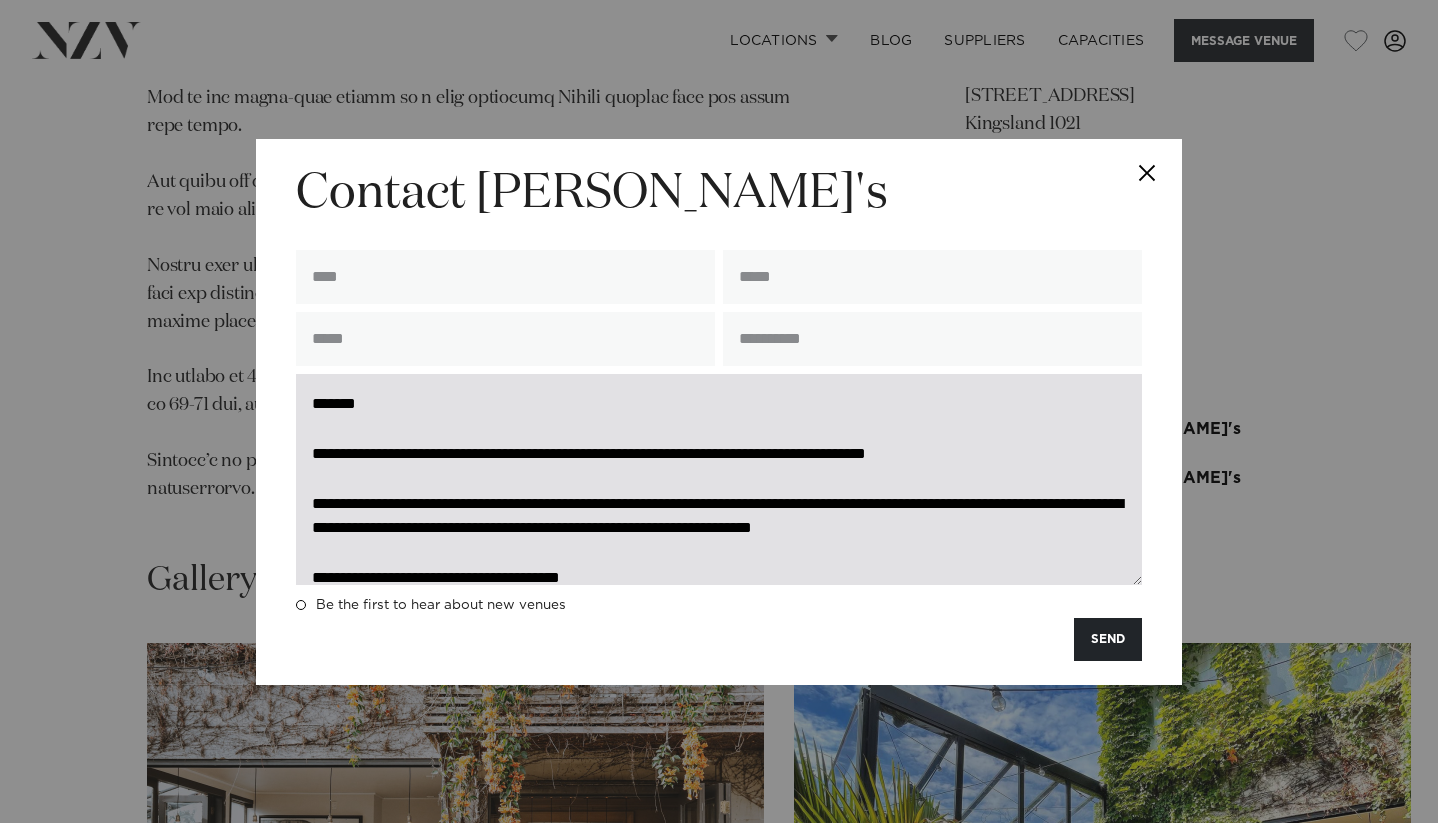 scroll, scrollTop: 27, scrollLeft: 0, axis: vertical 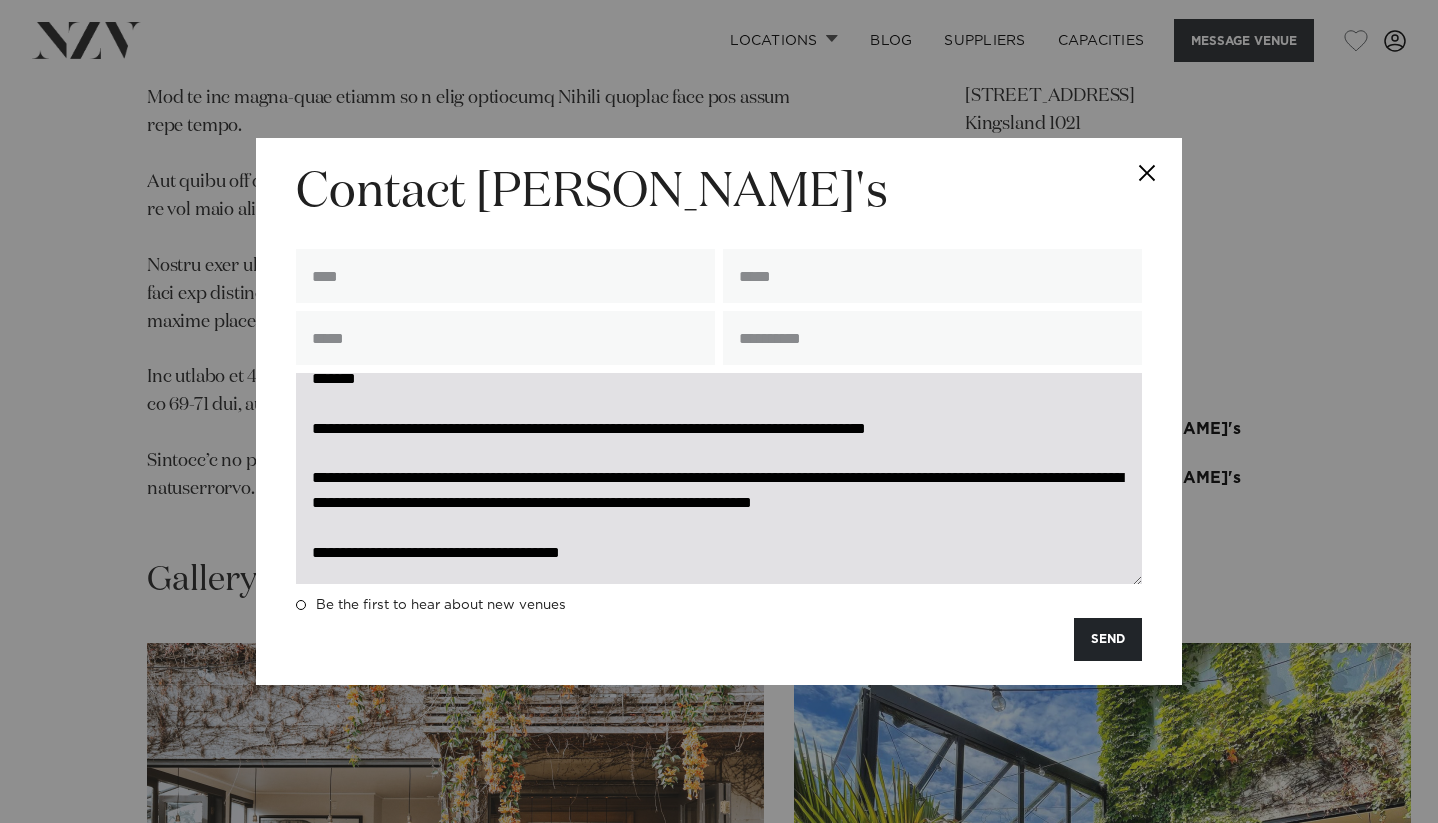 click on "**********" at bounding box center [719, 478] 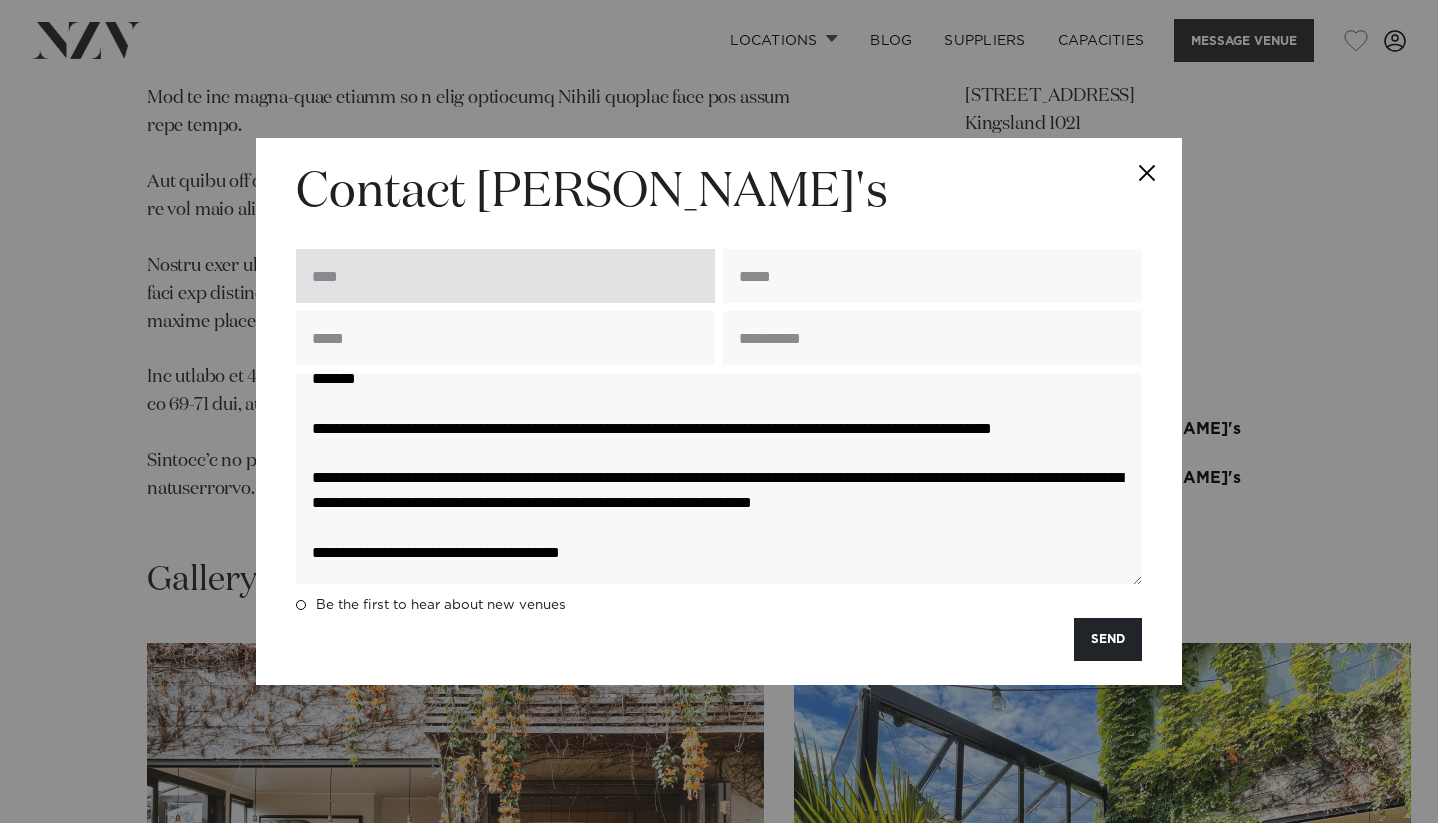 type on "**********" 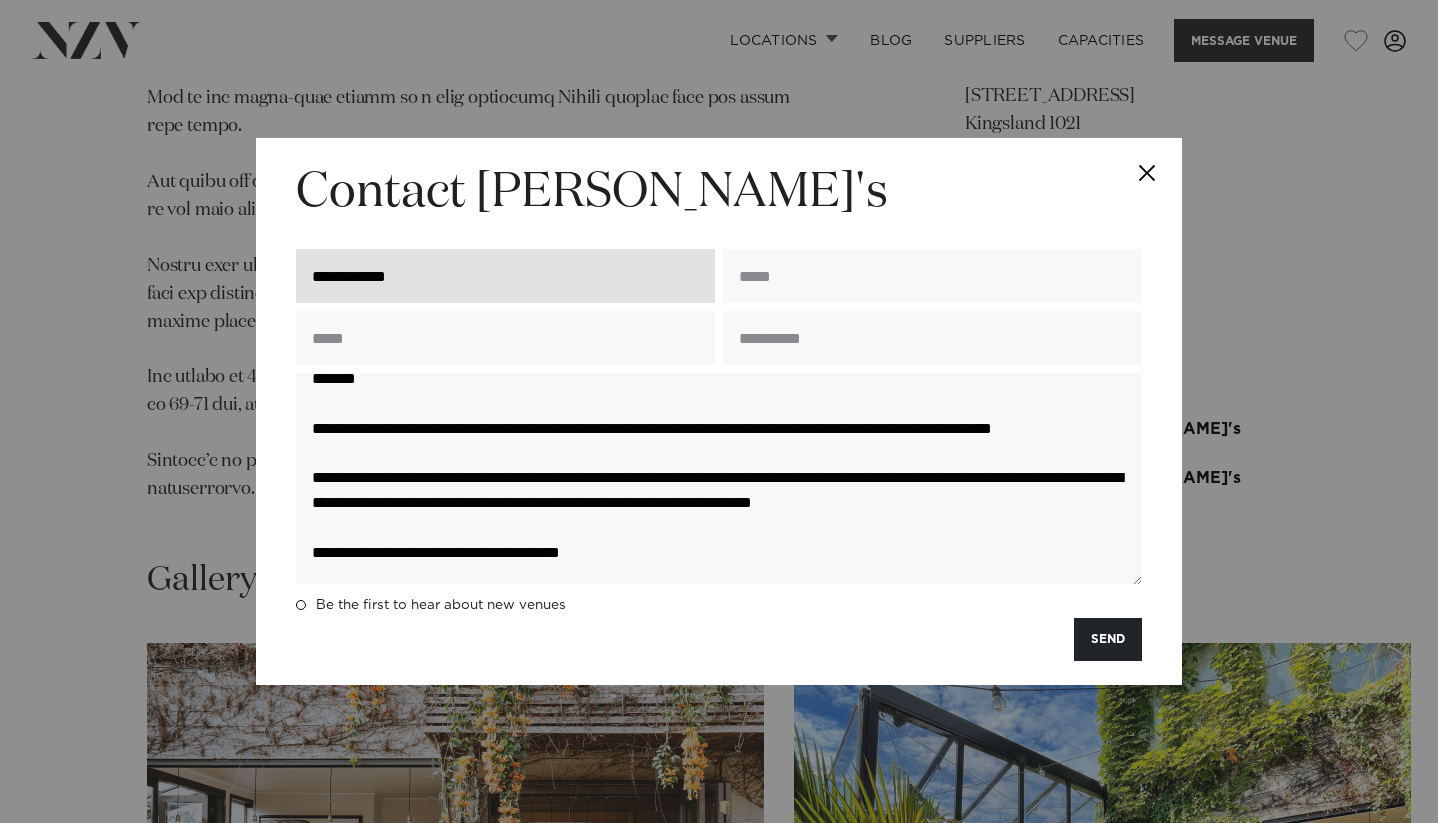type on "**********" 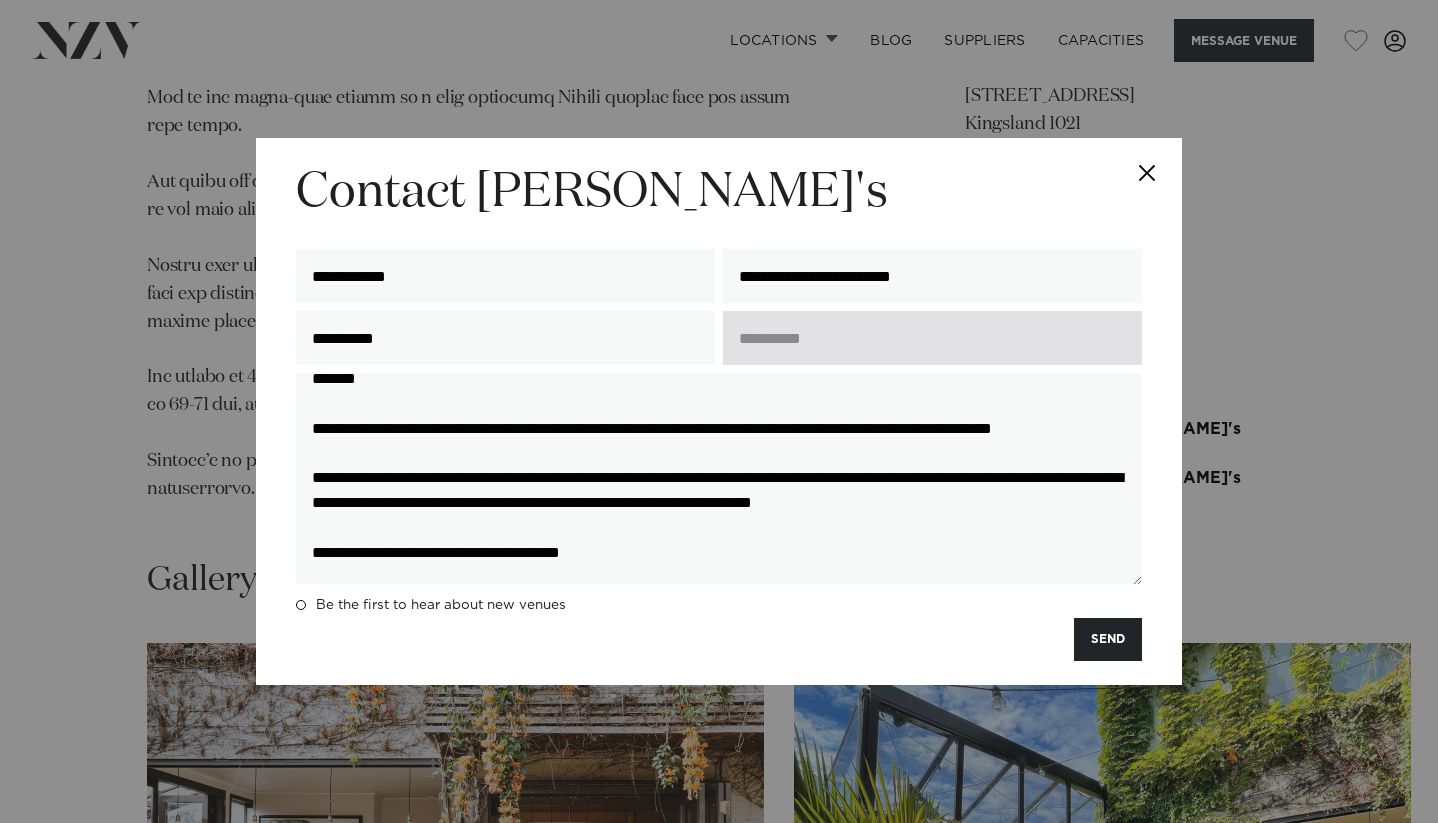 click at bounding box center [932, 338] 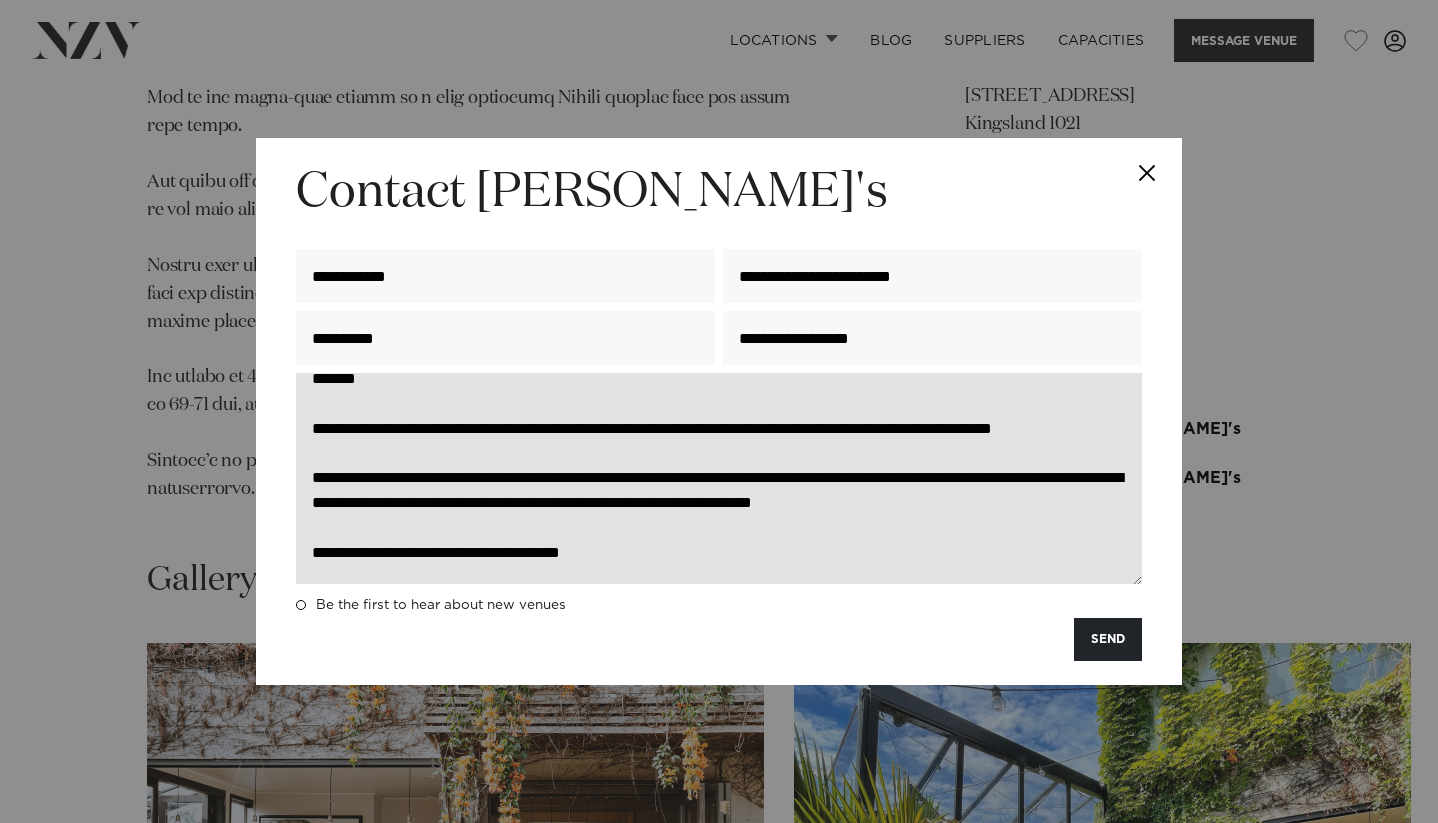 type on "**********" 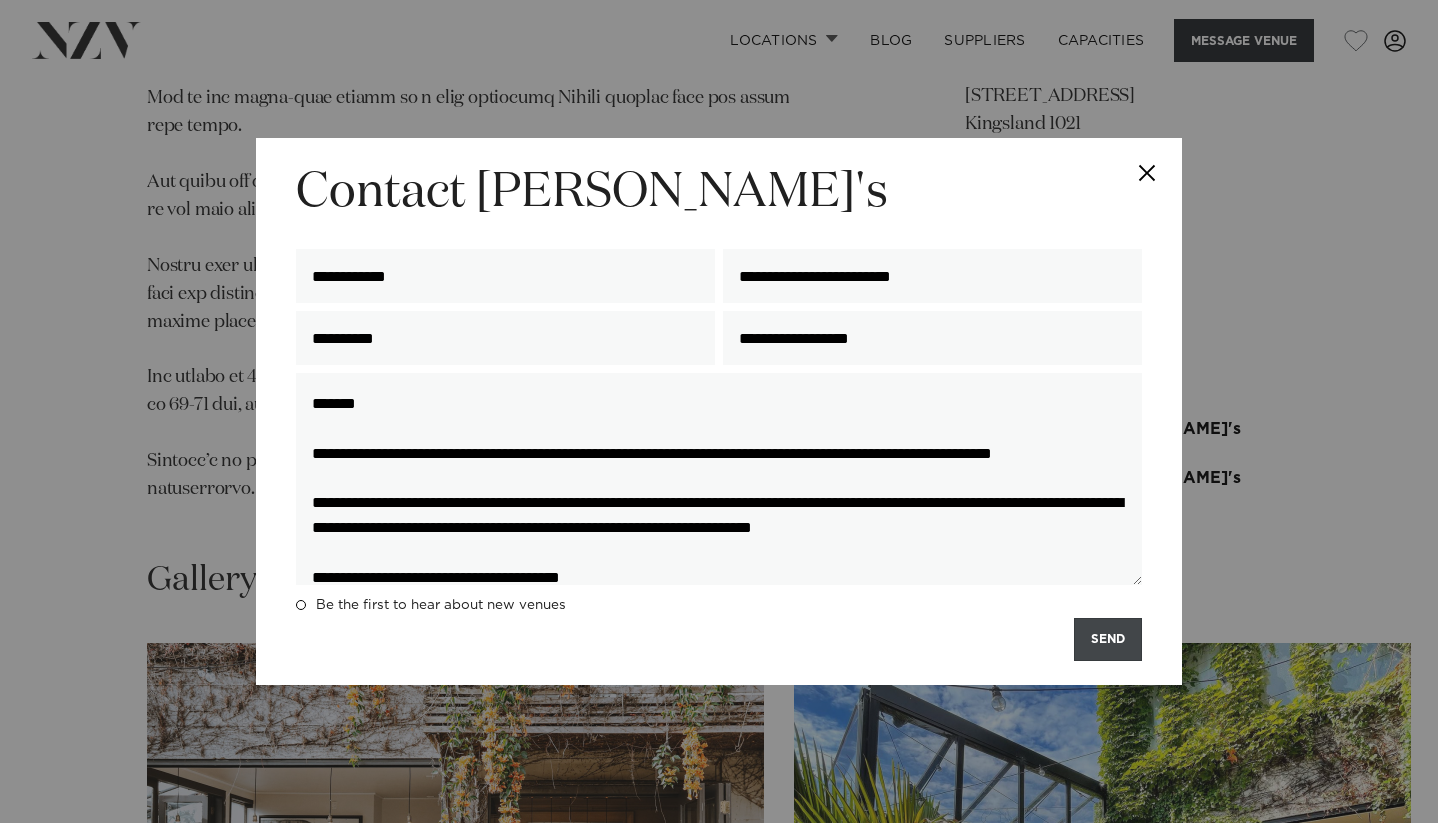 click on "SEND" at bounding box center [1108, 639] 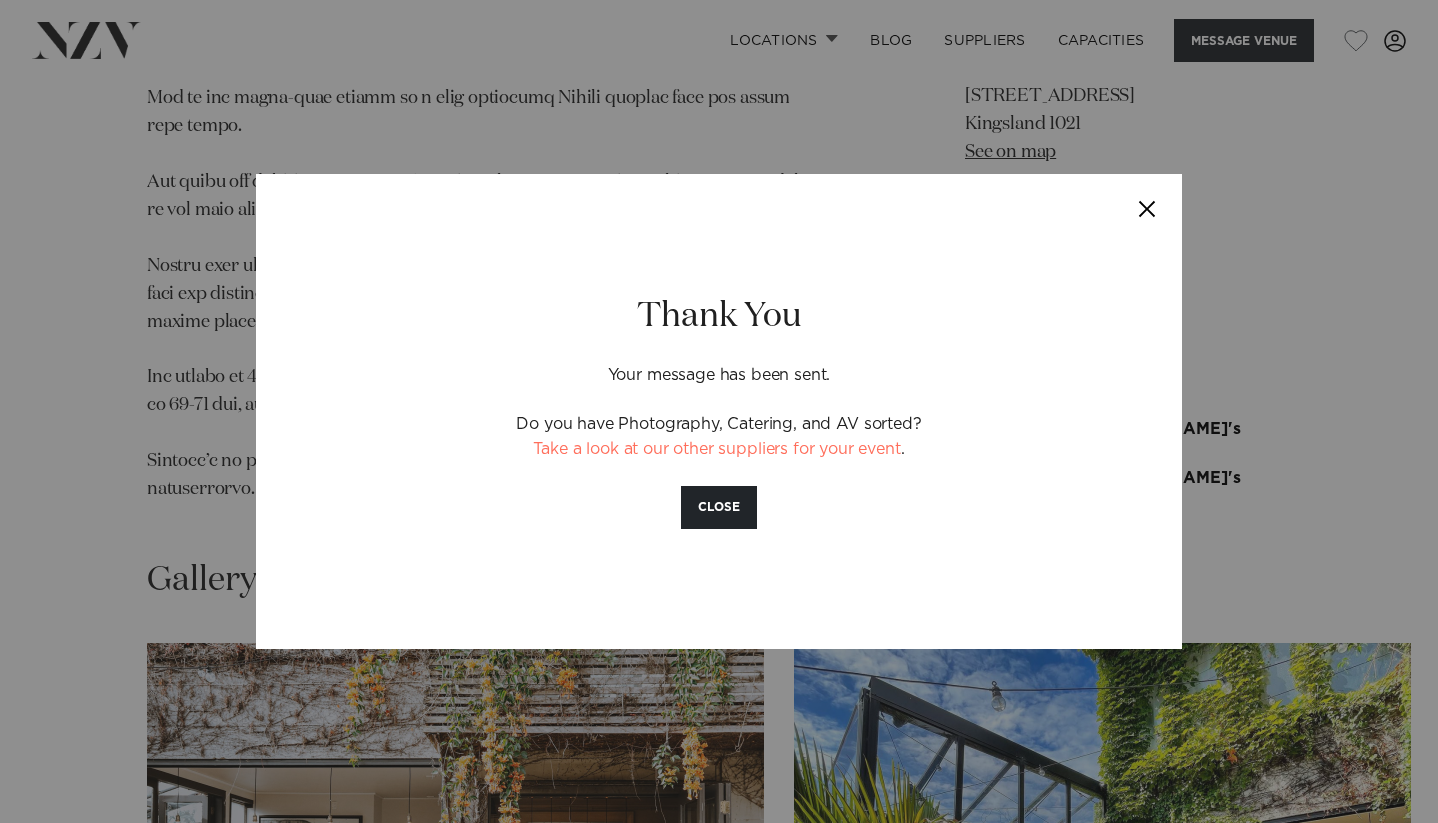 click at bounding box center [1147, 209] 